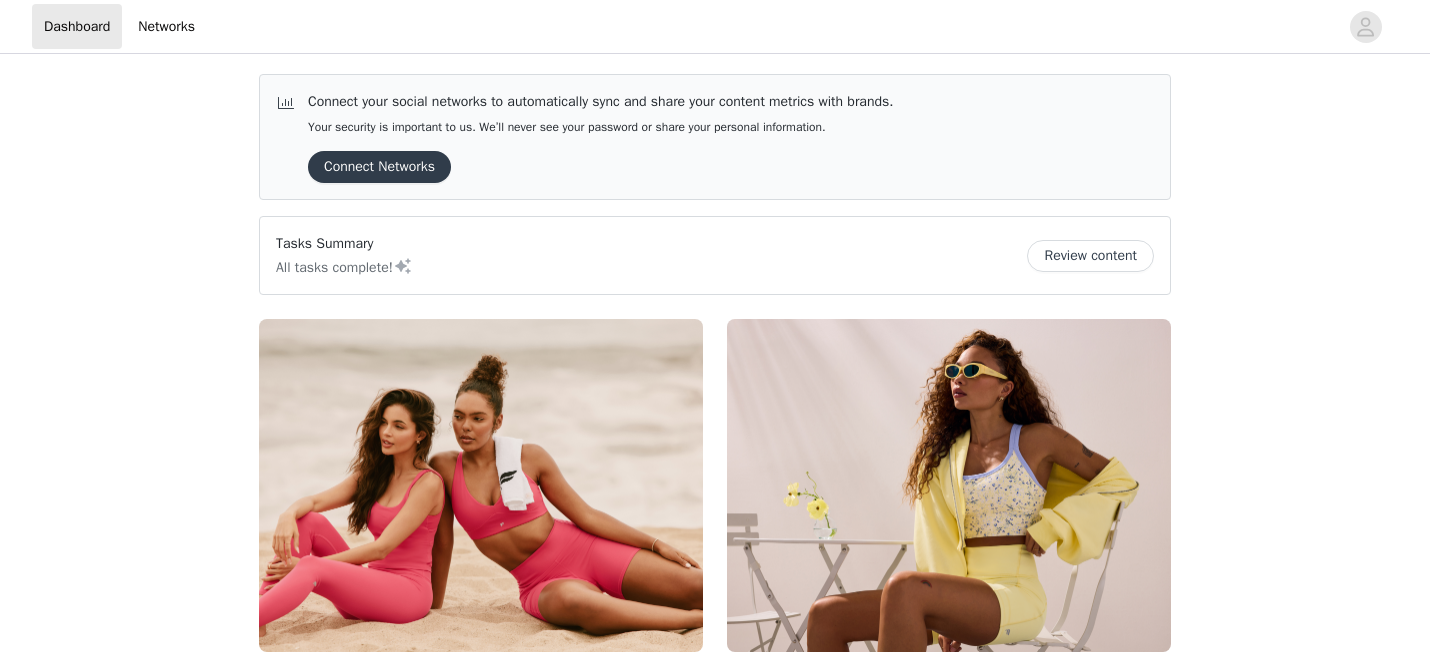 scroll, scrollTop: 0, scrollLeft: 0, axis: both 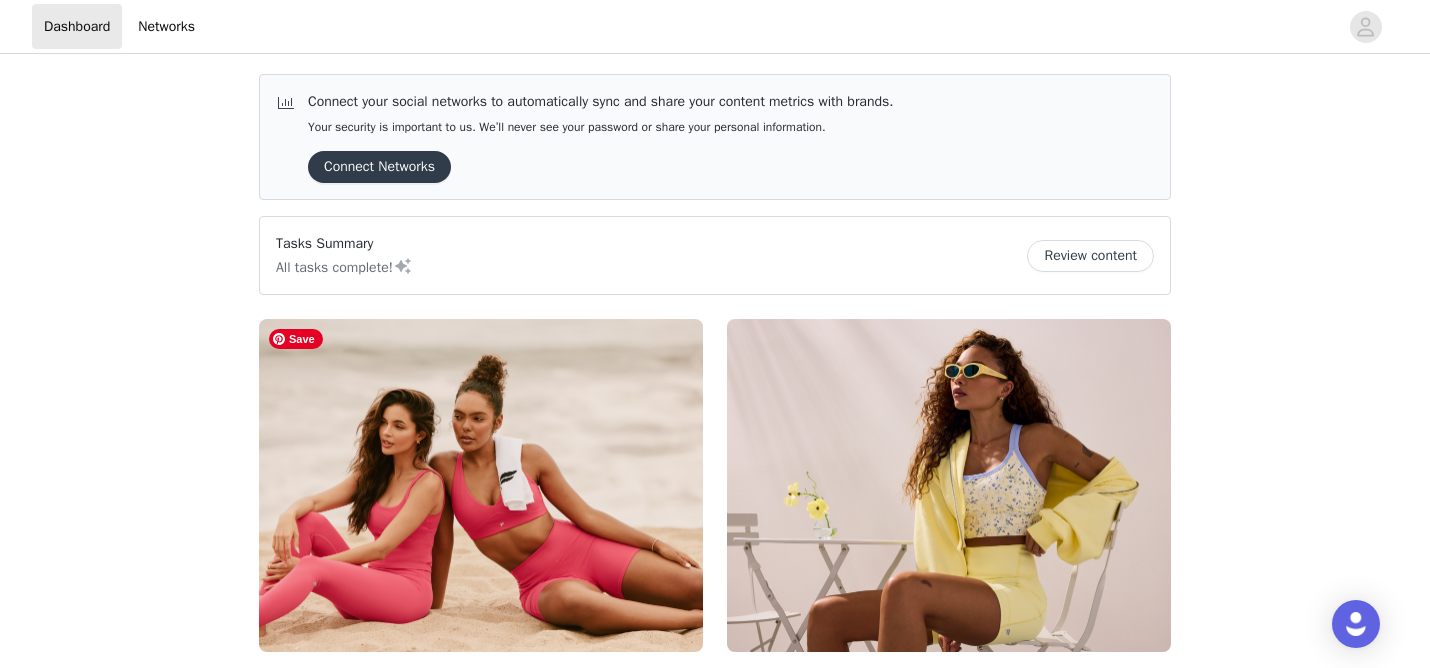 click at bounding box center (481, 485) 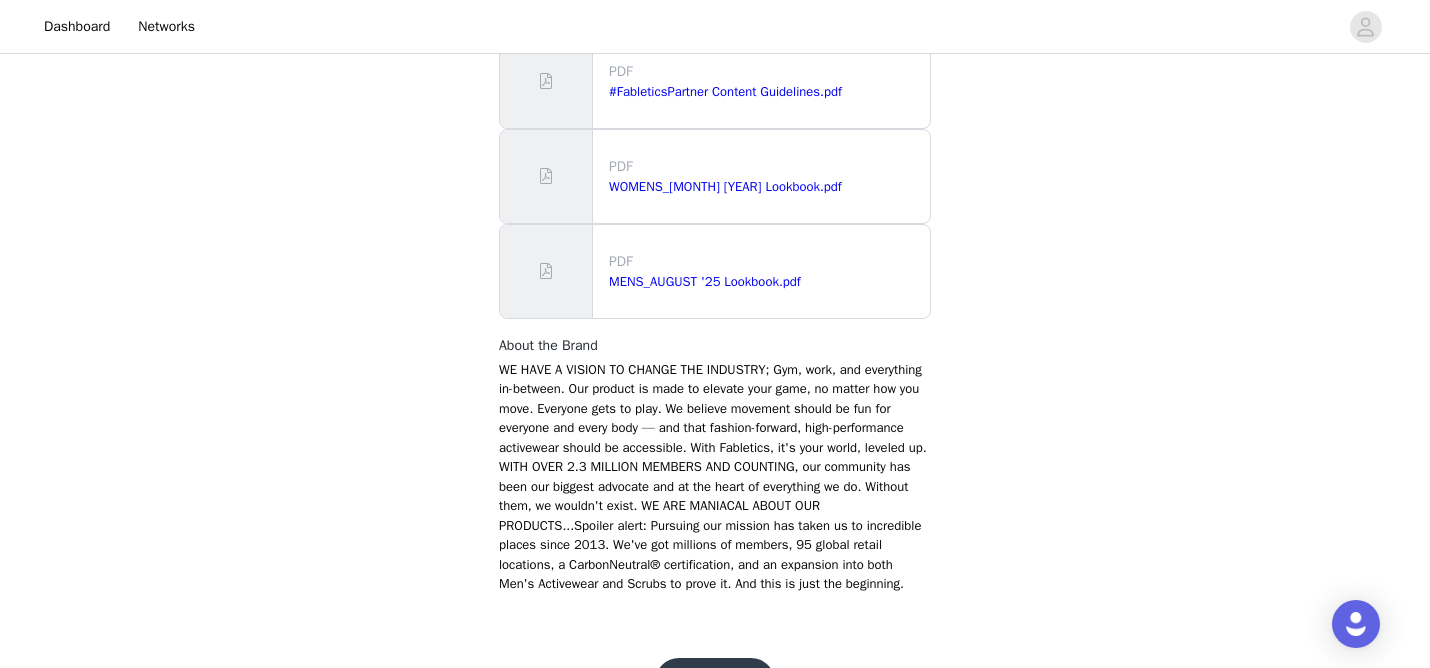 scroll, scrollTop: 1174, scrollLeft: 0, axis: vertical 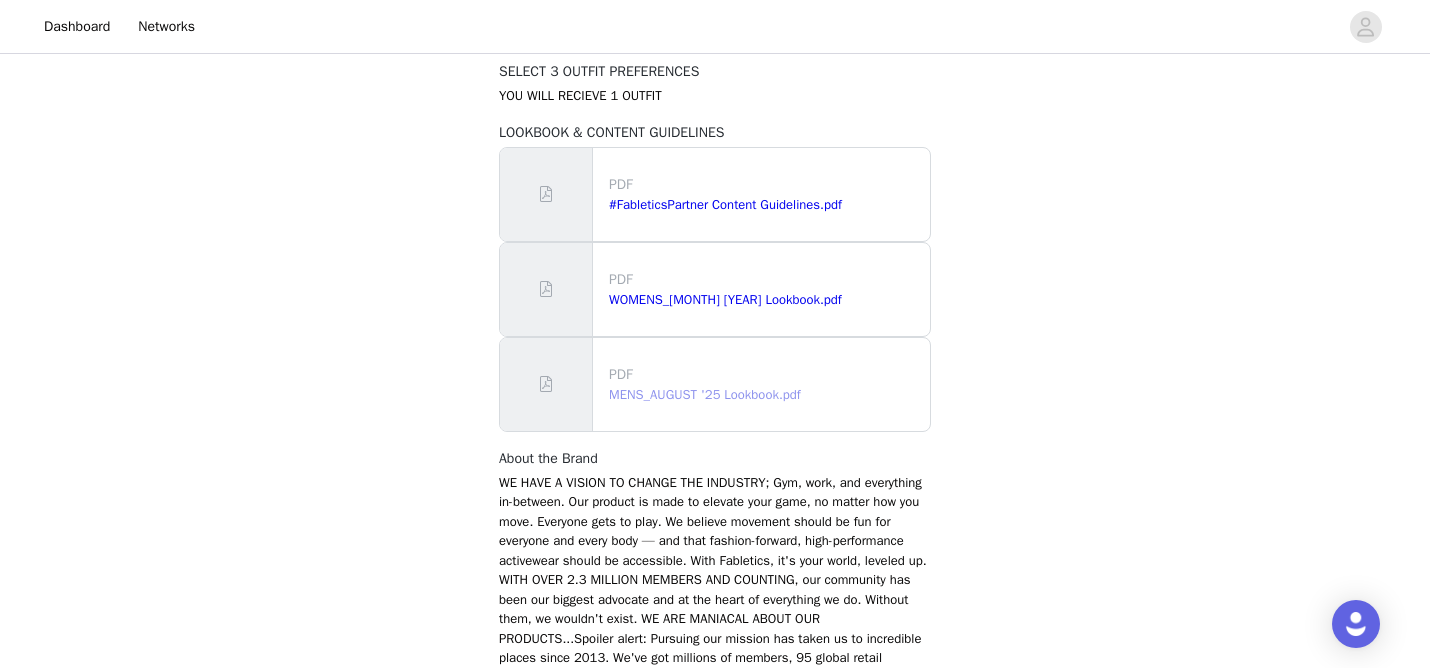 click on "MENS_AUGUST '25 Lookbook.pdf" at bounding box center [705, 394] 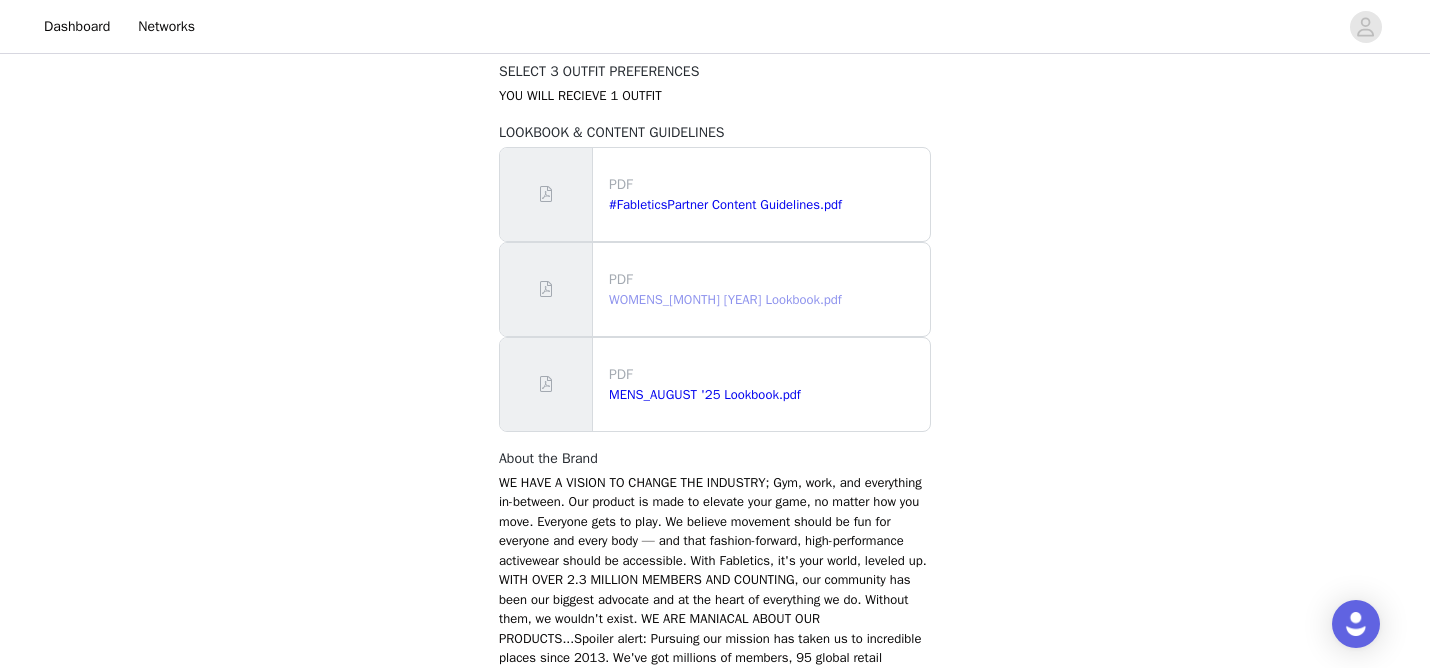 click on "WOMENS_[MONTH] [YEAR] Lookbook.pdf" at bounding box center (725, 299) 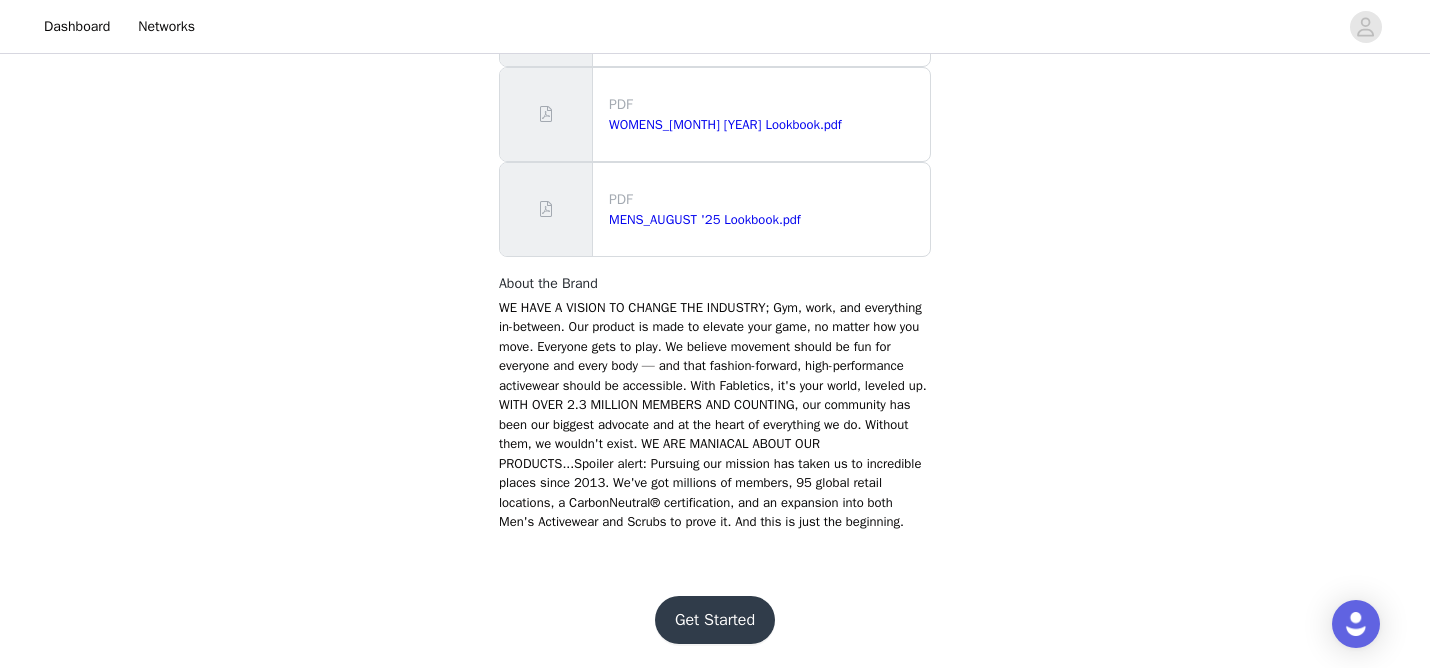 click on "Get Started" at bounding box center (715, 620) 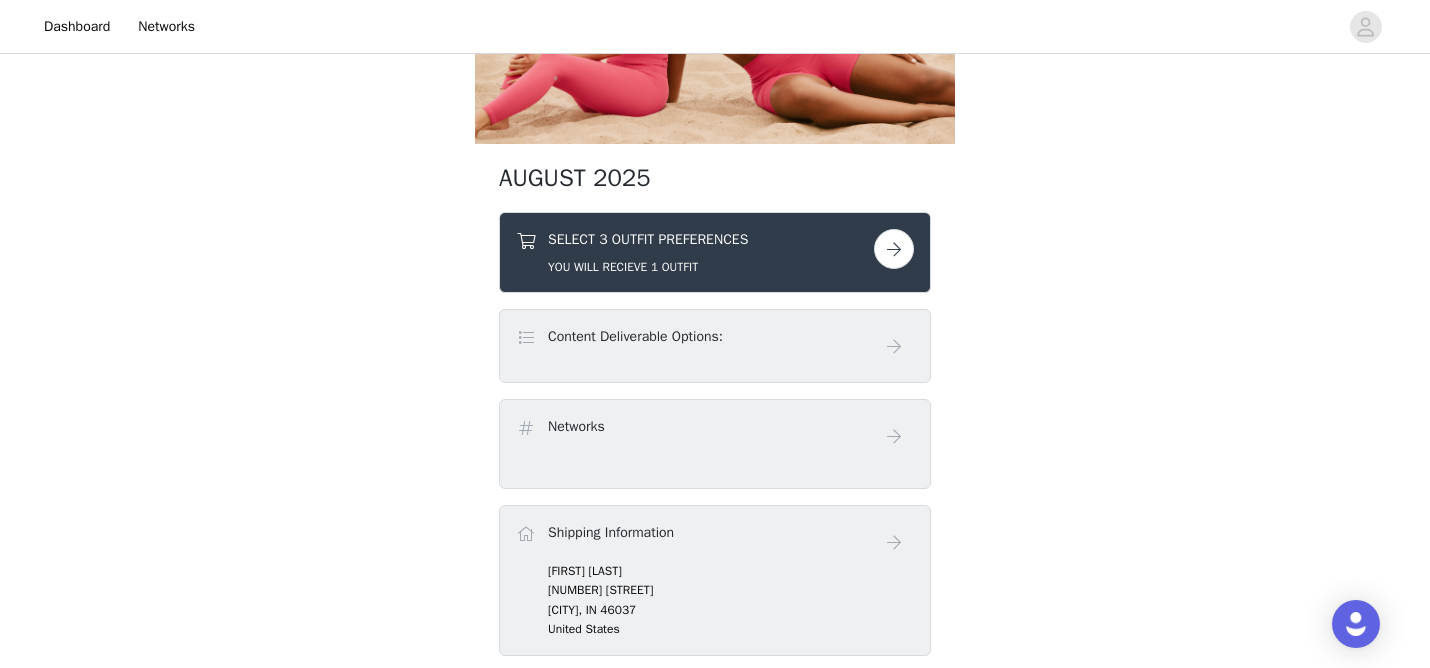 scroll, scrollTop: 235, scrollLeft: 0, axis: vertical 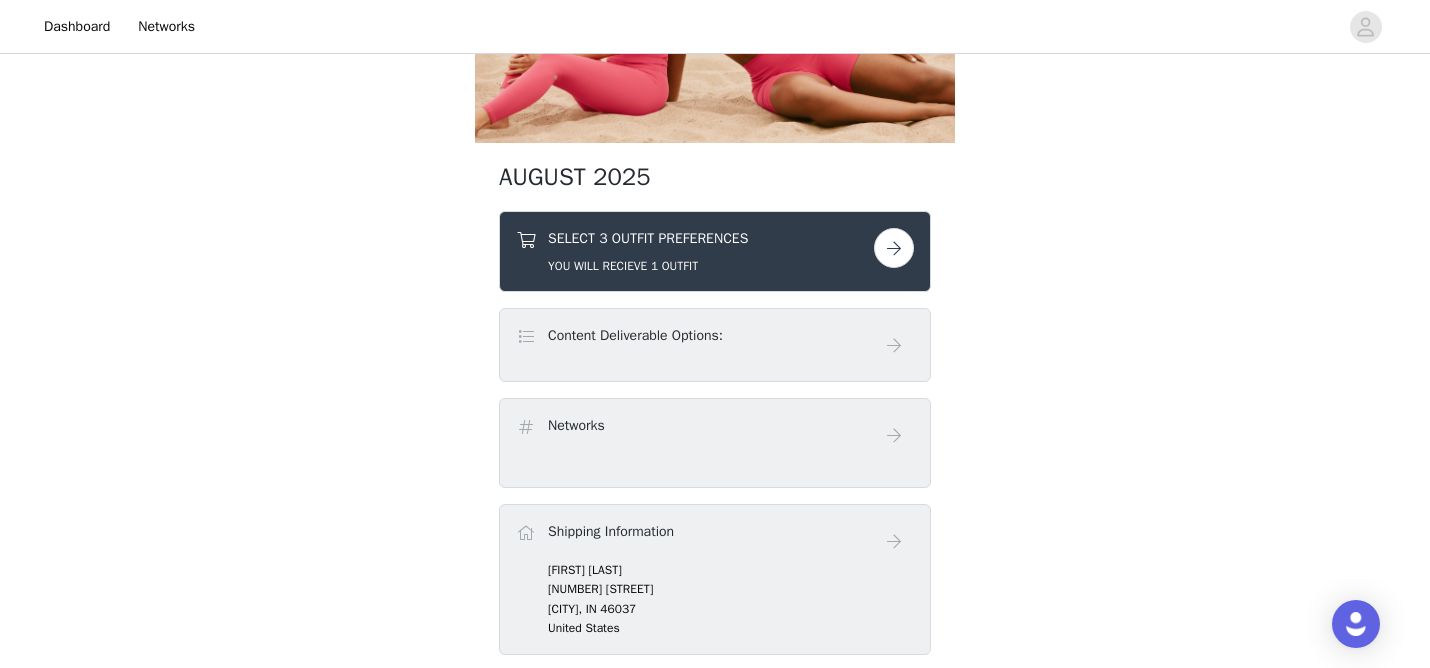 click at bounding box center [894, 248] 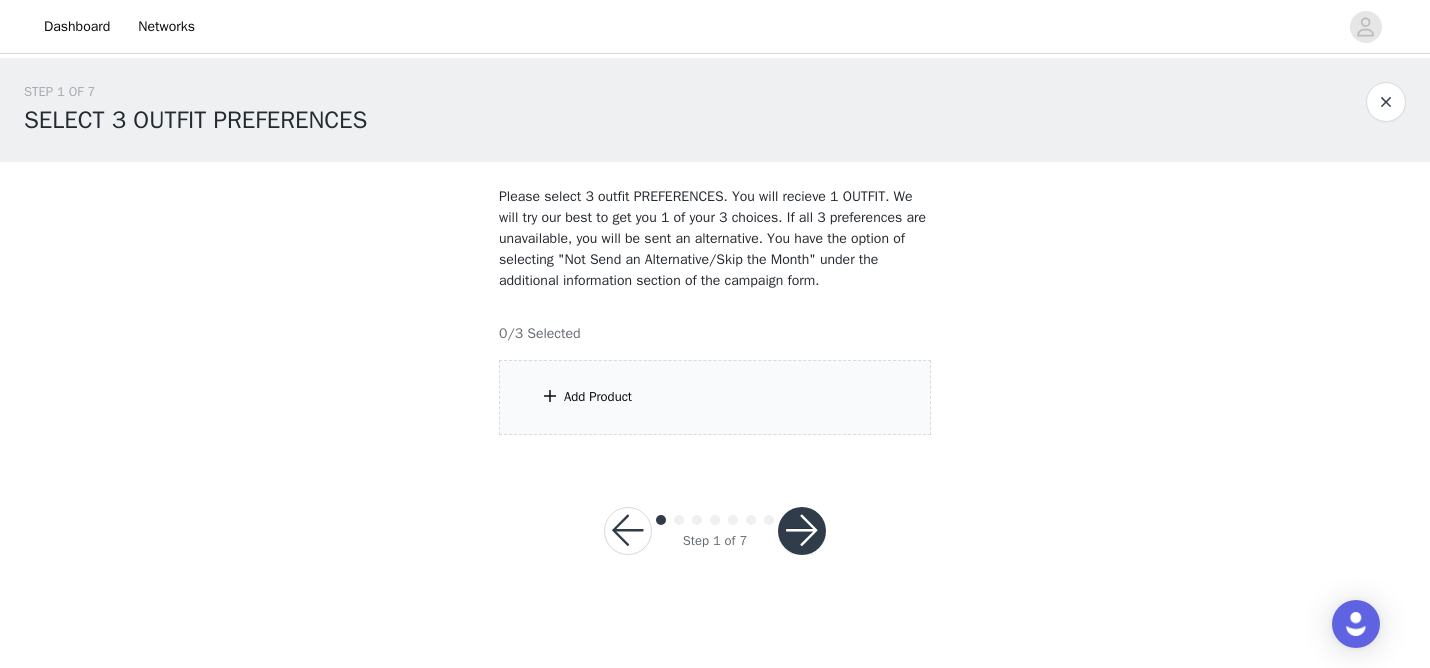 click on "Add Product" at bounding box center [598, 397] 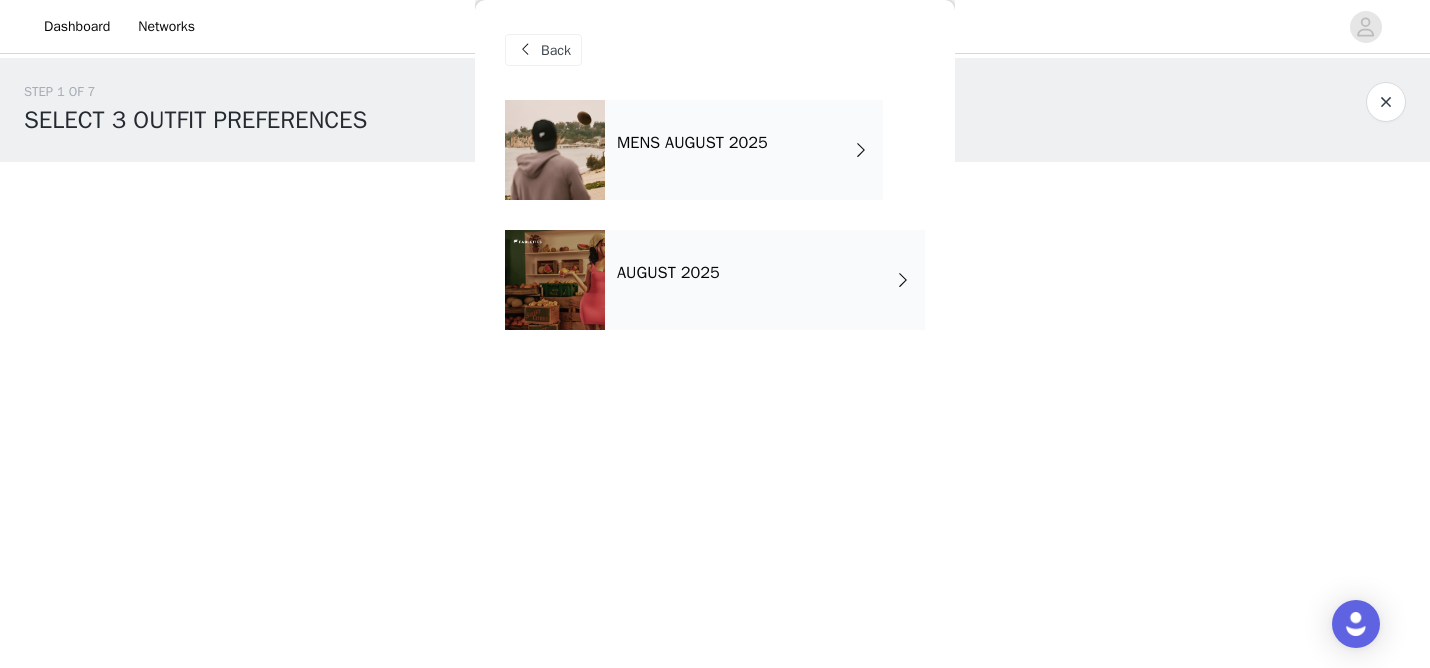 click on "AUGUST 2025" at bounding box center [765, 280] 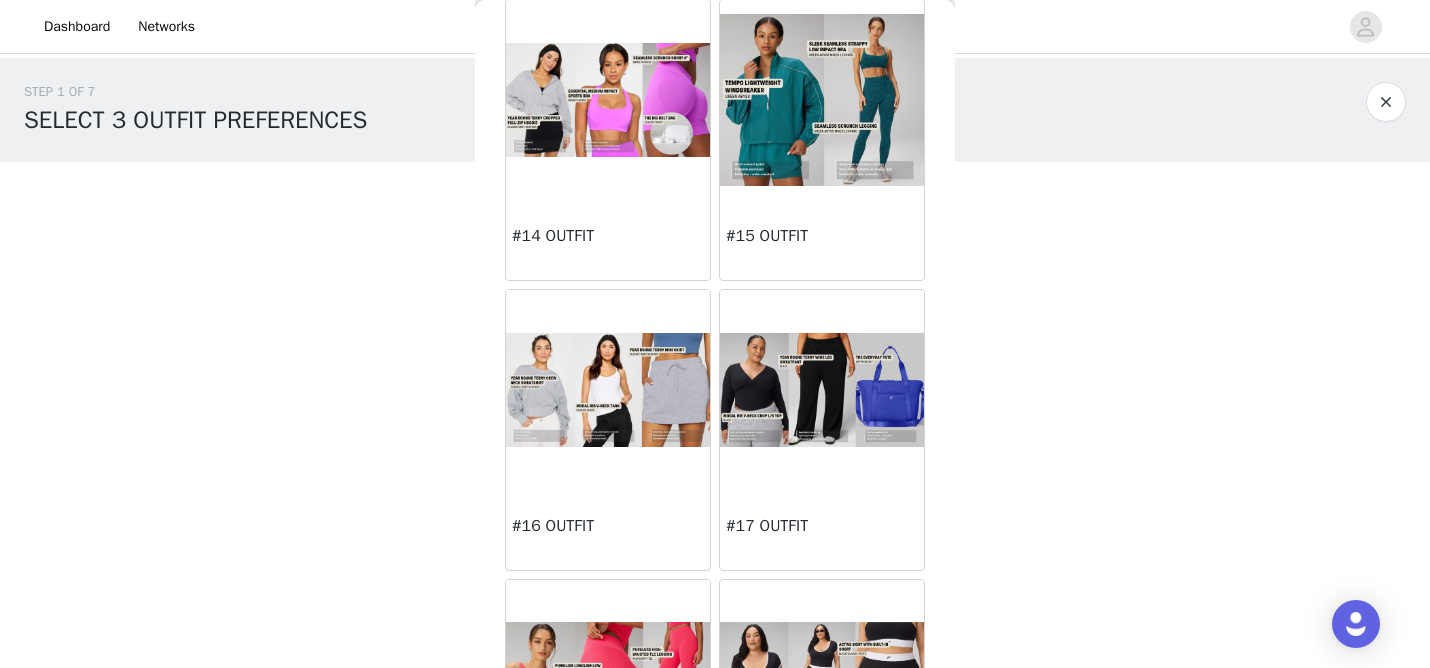 scroll, scrollTop: 1858, scrollLeft: 0, axis: vertical 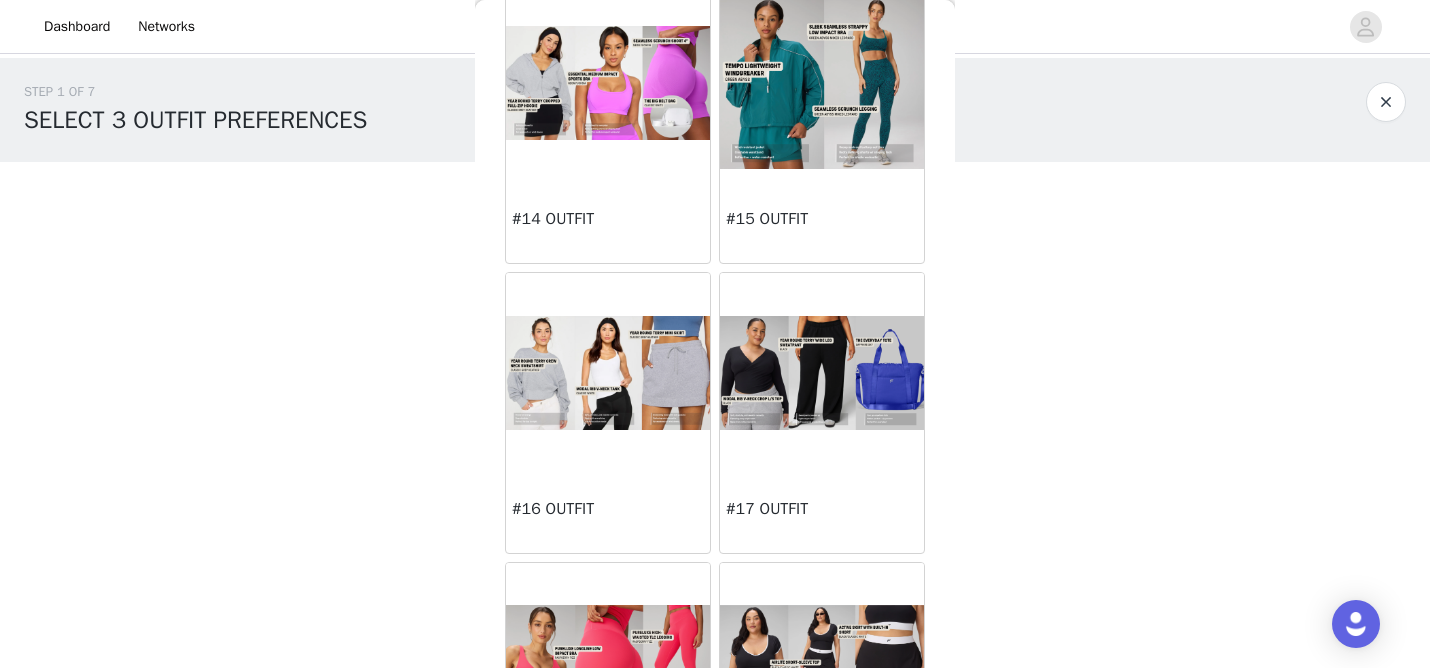 click at bounding box center (608, 373) 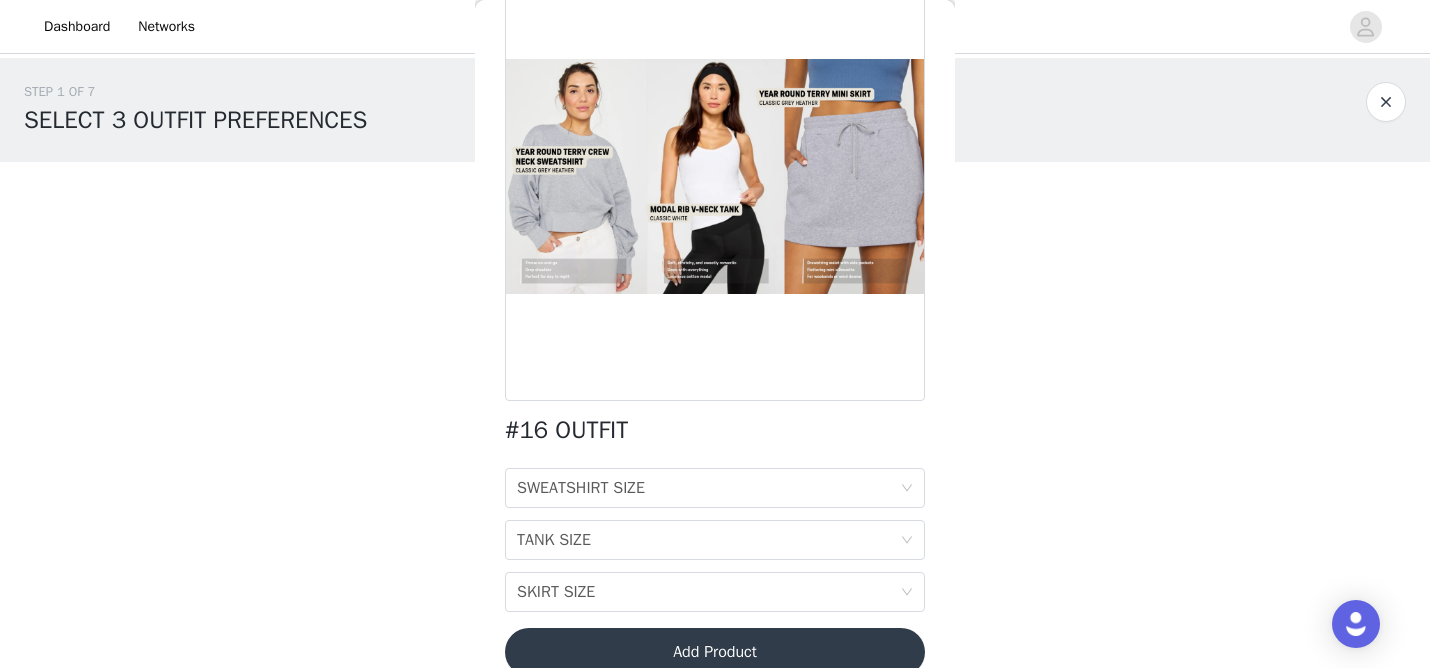 scroll, scrollTop: 181, scrollLeft: 0, axis: vertical 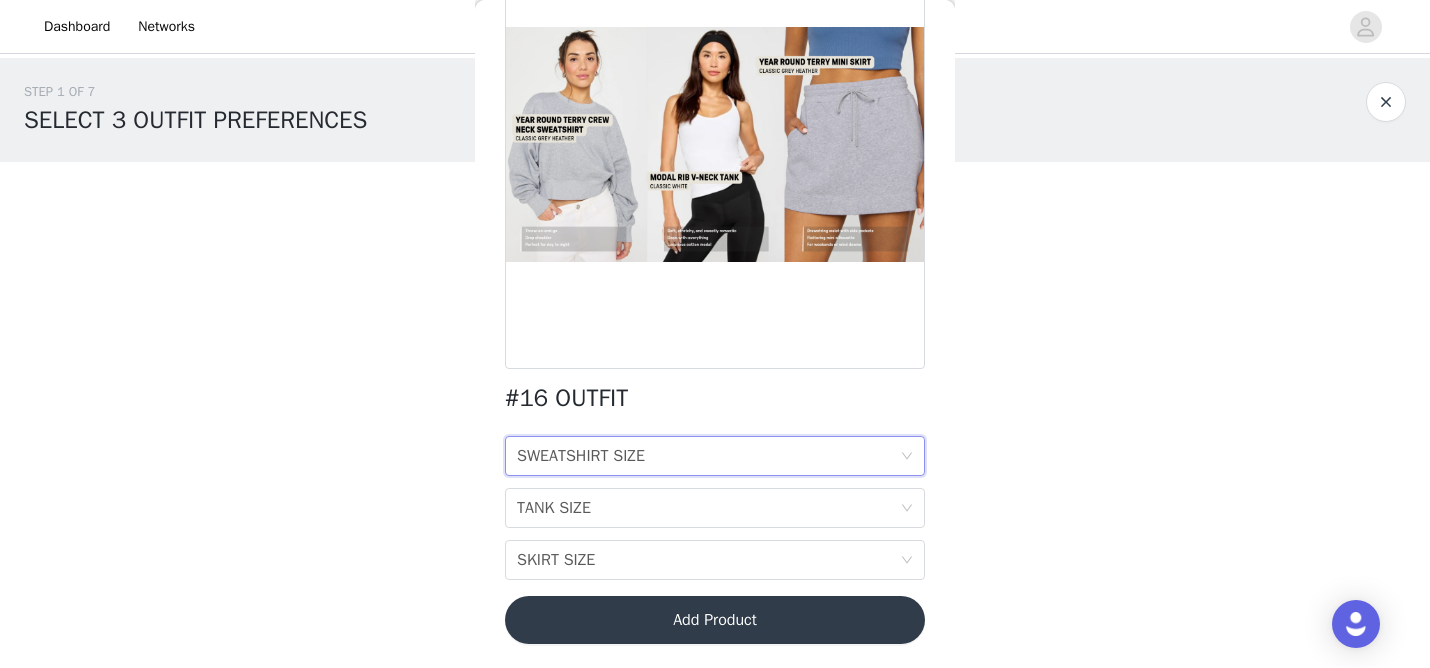 click on "SWEATSHIRT SIZE SWEATSHIRT SIZE" at bounding box center (708, 456) 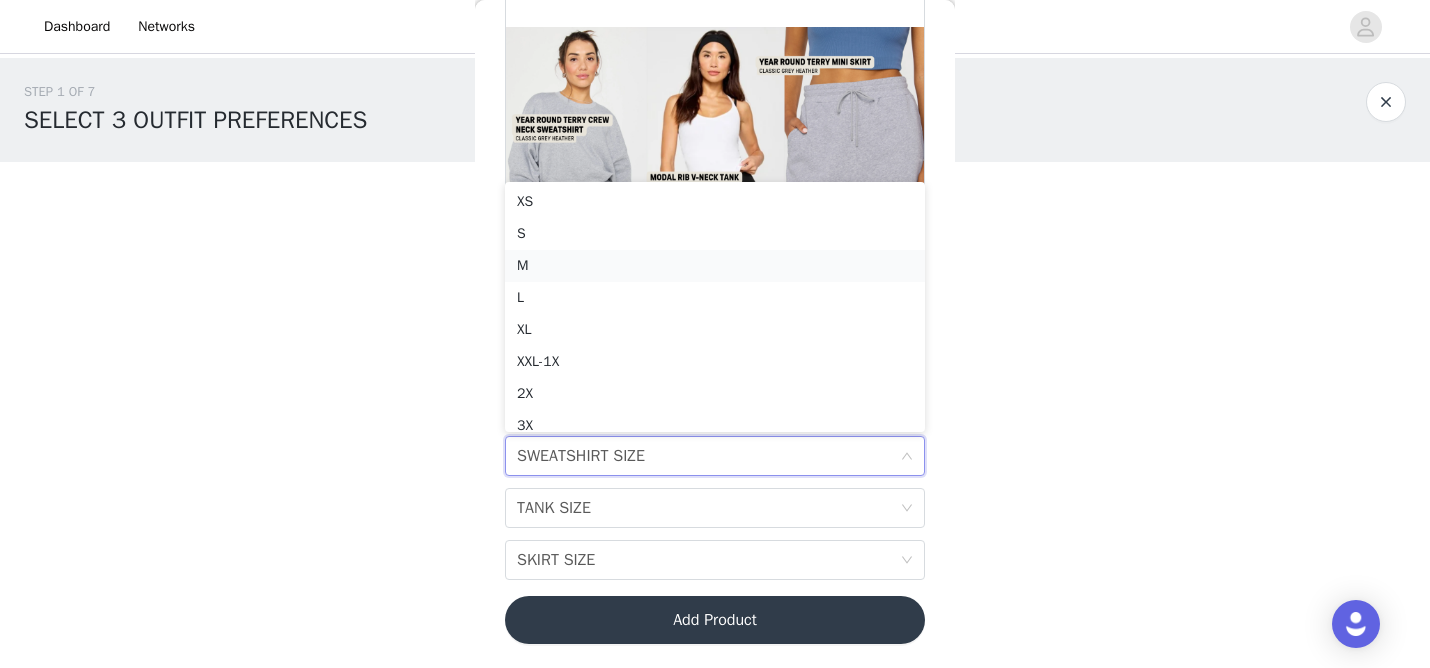 click on "M" at bounding box center (715, 266) 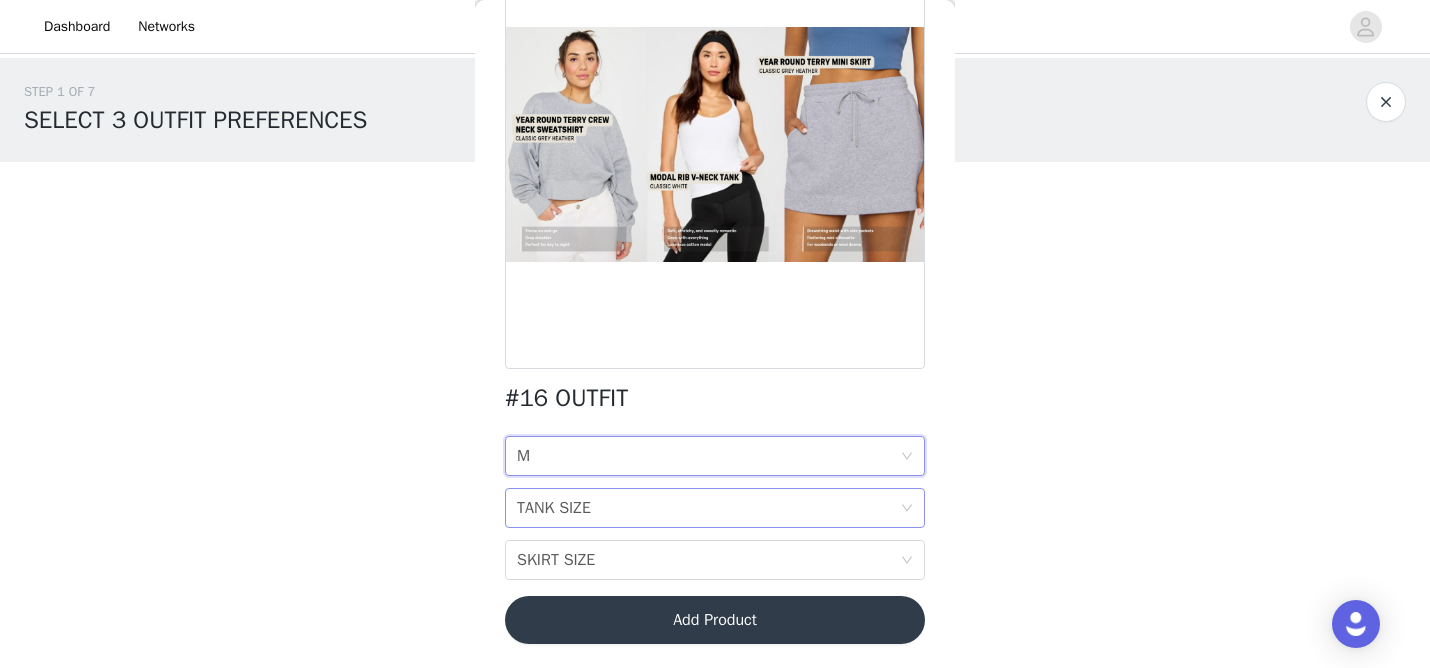 click on "TANK SIZE TANK SIZE" at bounding box center (708, 508) 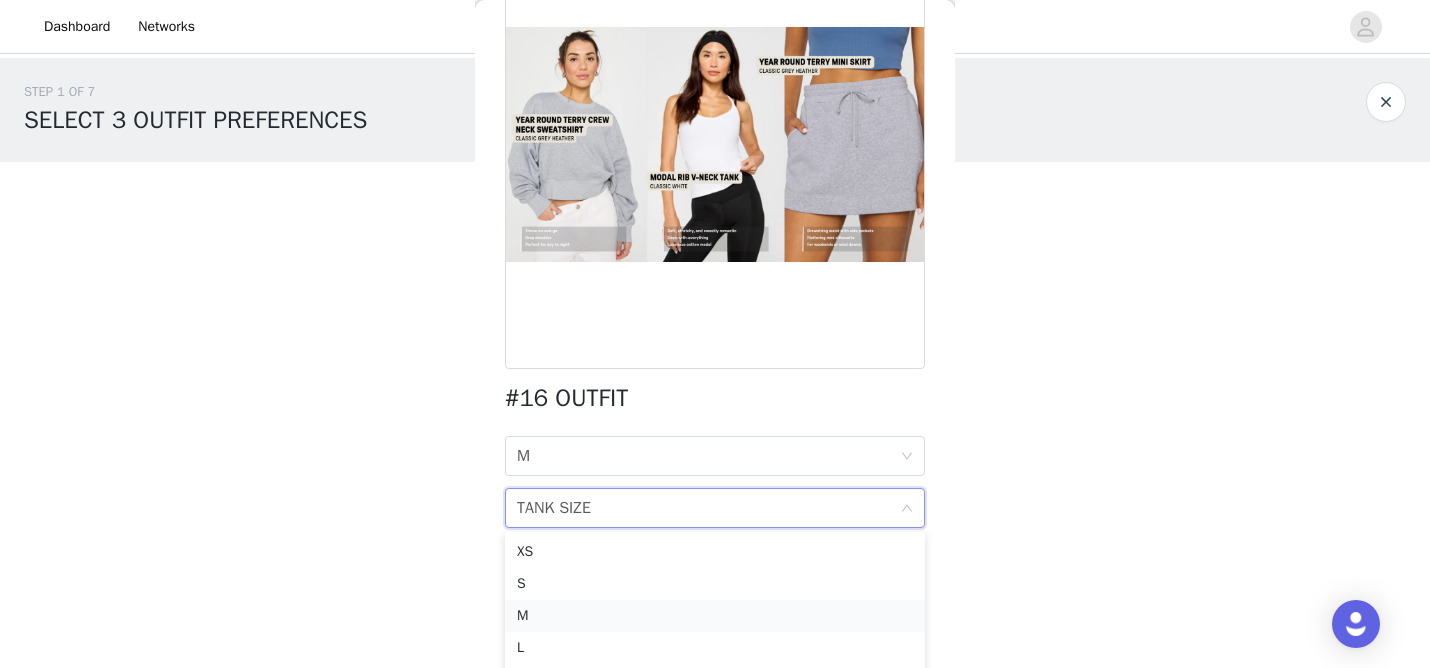 click on "M" at bounding box center (715, 616) 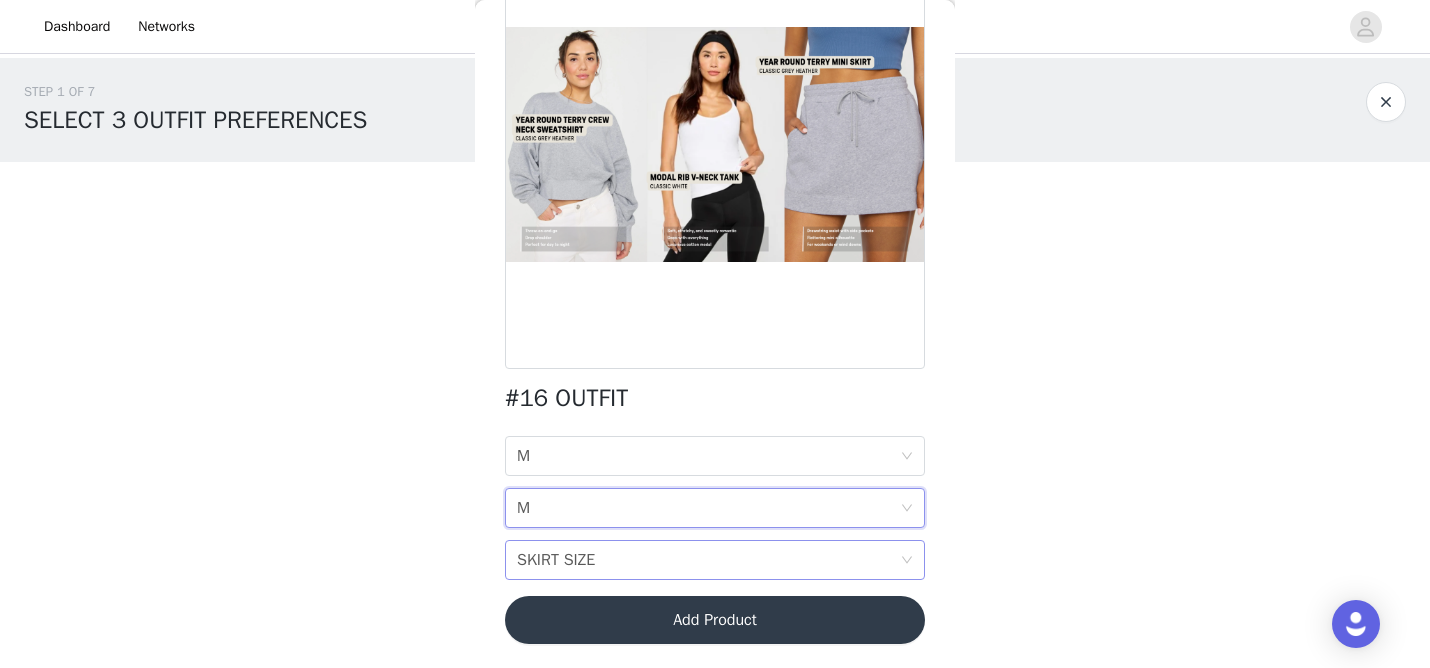 click on "SKIRT SIZE SKIRT SIZE" at bounding box center [708, 560] 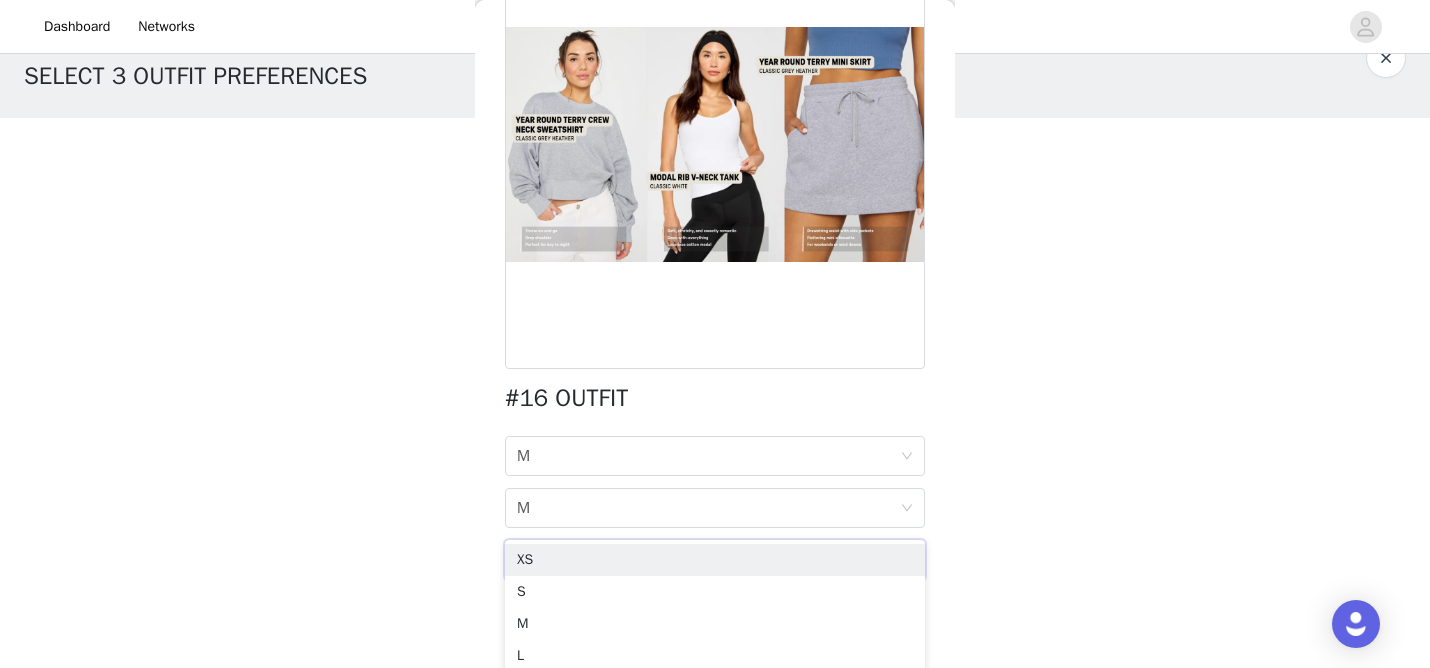 scroll, scrollTop: 53, scrollLeft: 0, axis: vertical 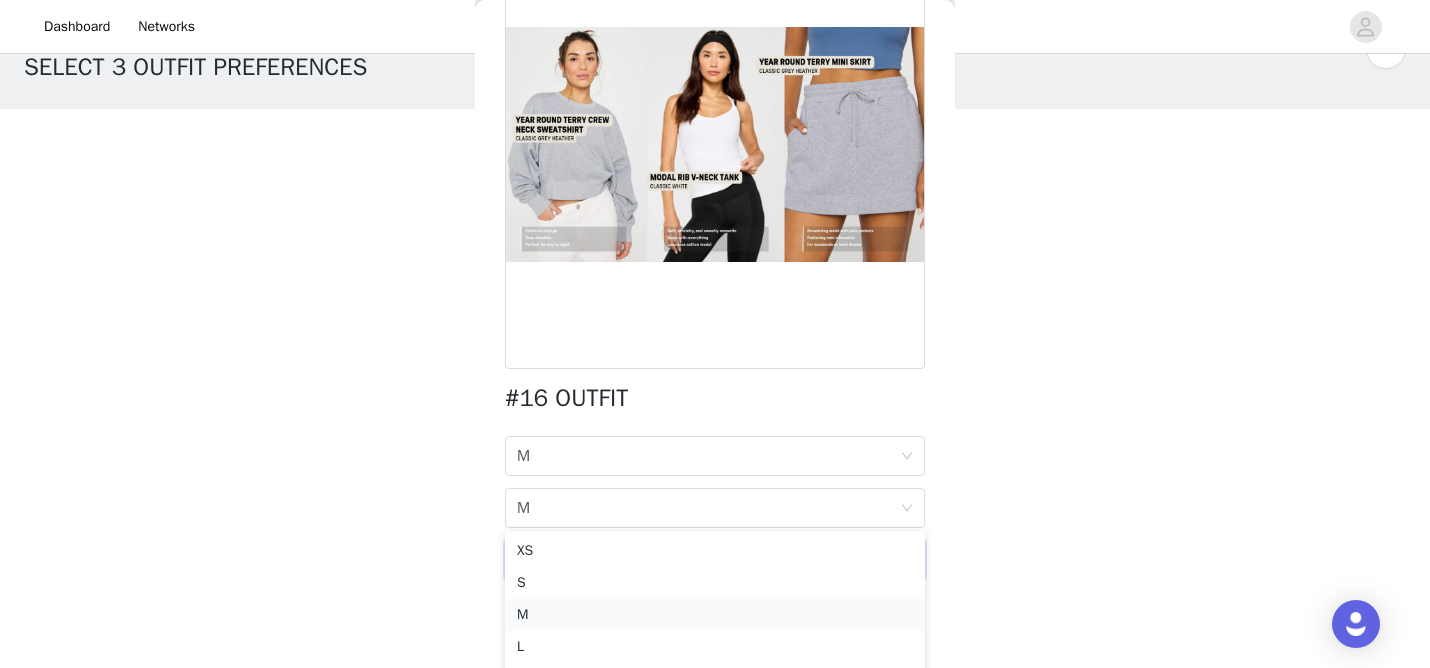 click on "M" at bounding box center (715, 615) 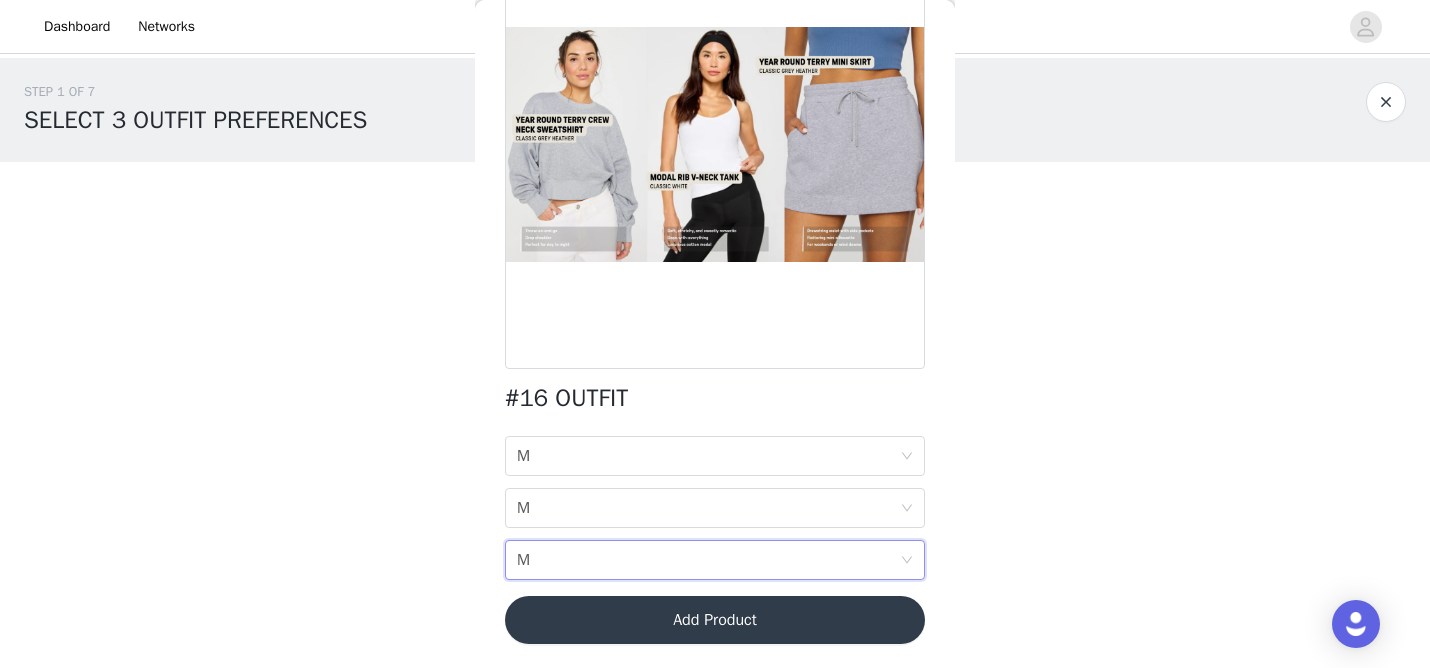 scroll, scrollTop: 0, scrollLeft: 0, axis: both 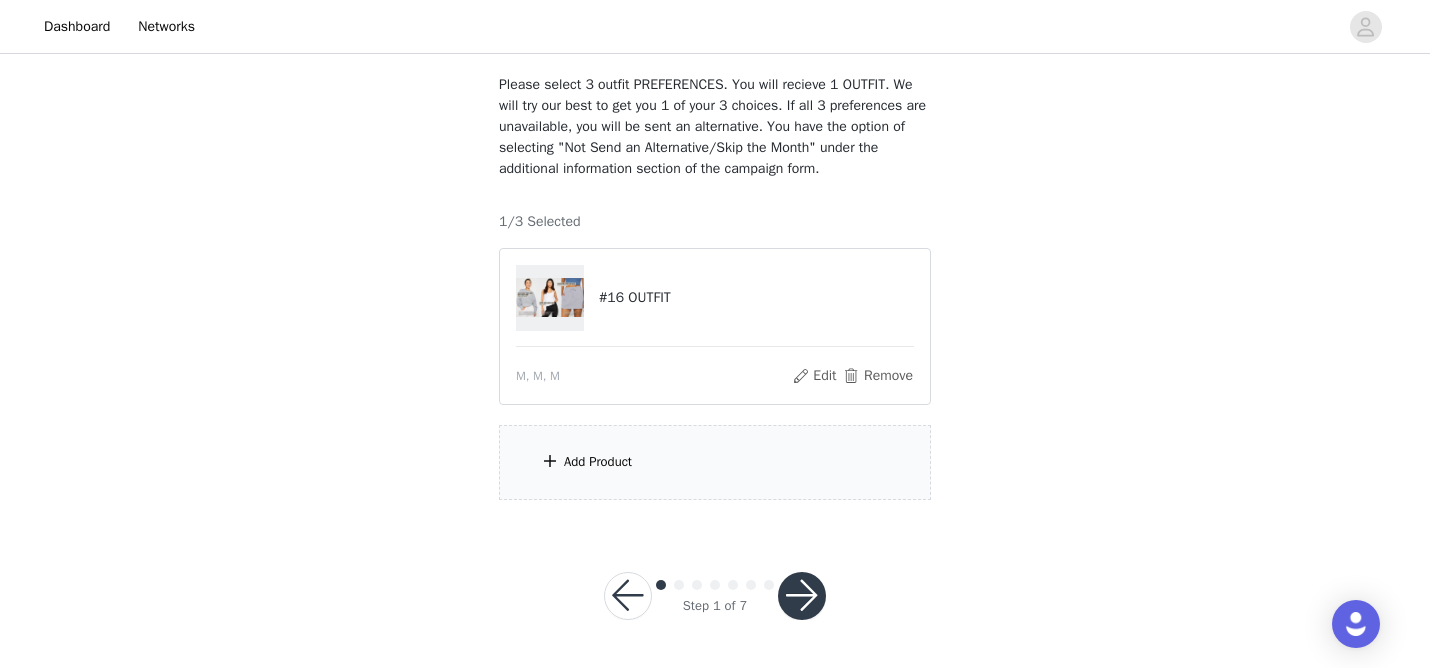 click on "Add Product" at bounding box center (715, 462) 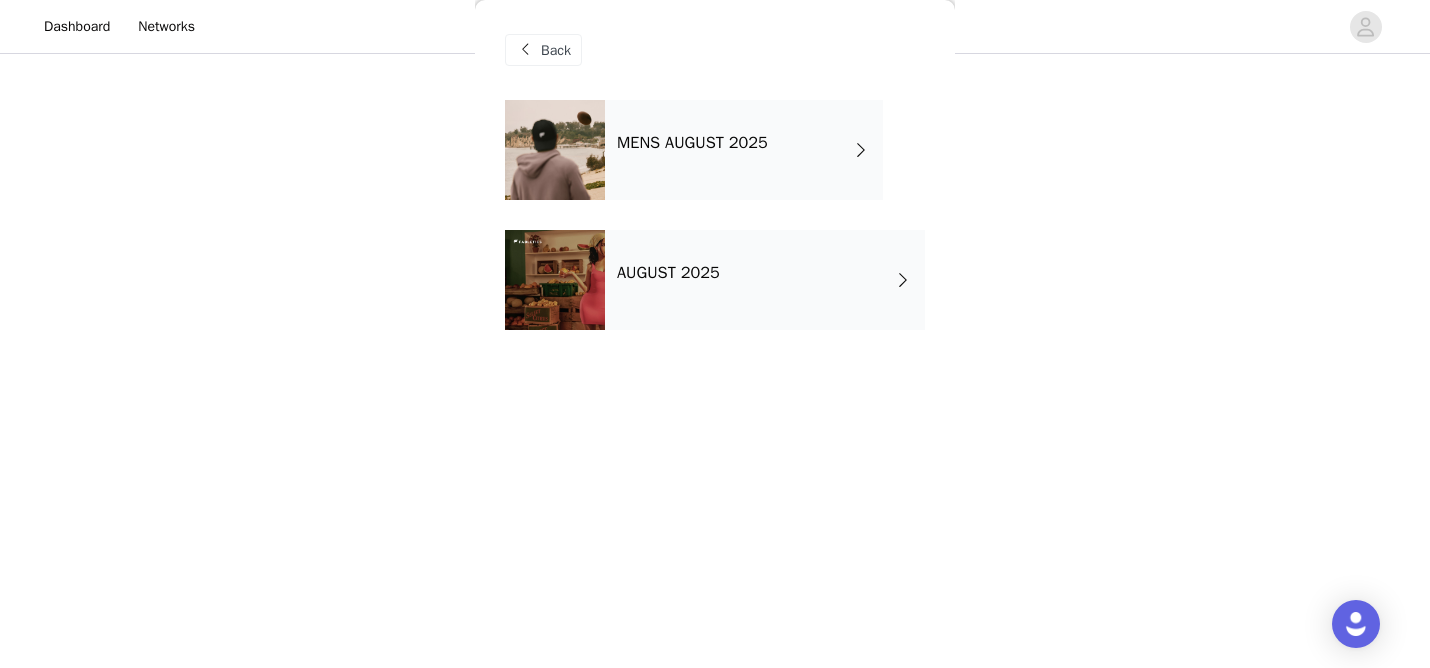click on "AUGUST 2025" at bounding box center [765, 280] 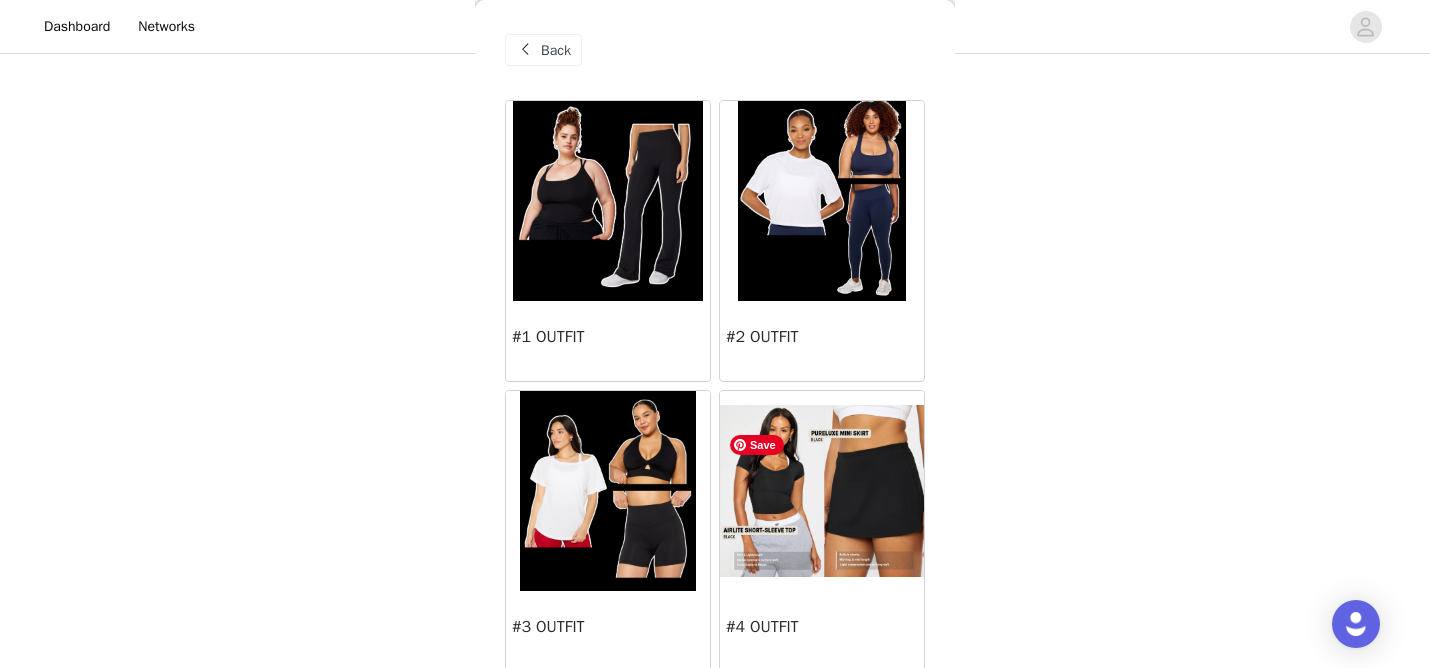 click at bounding box center [822, 491] 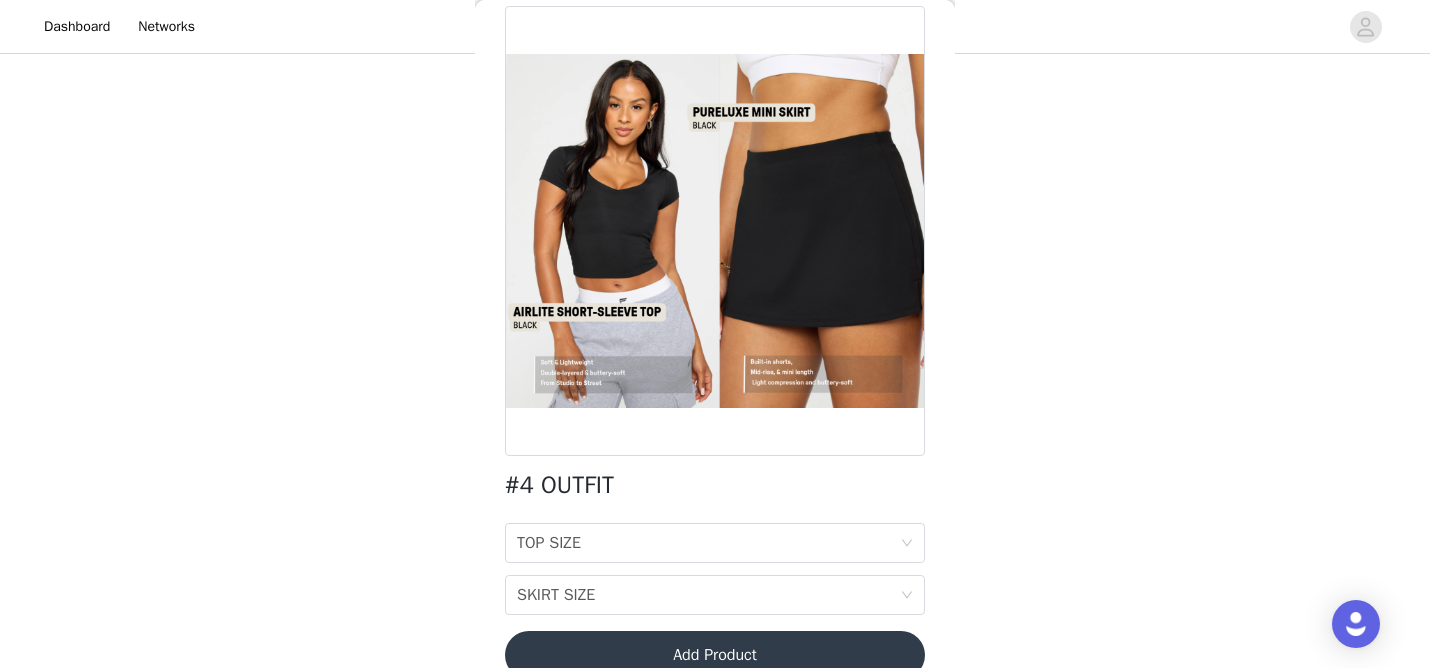 scroll, scrollTop: 129, scrollLeft: 0, axis: vertical 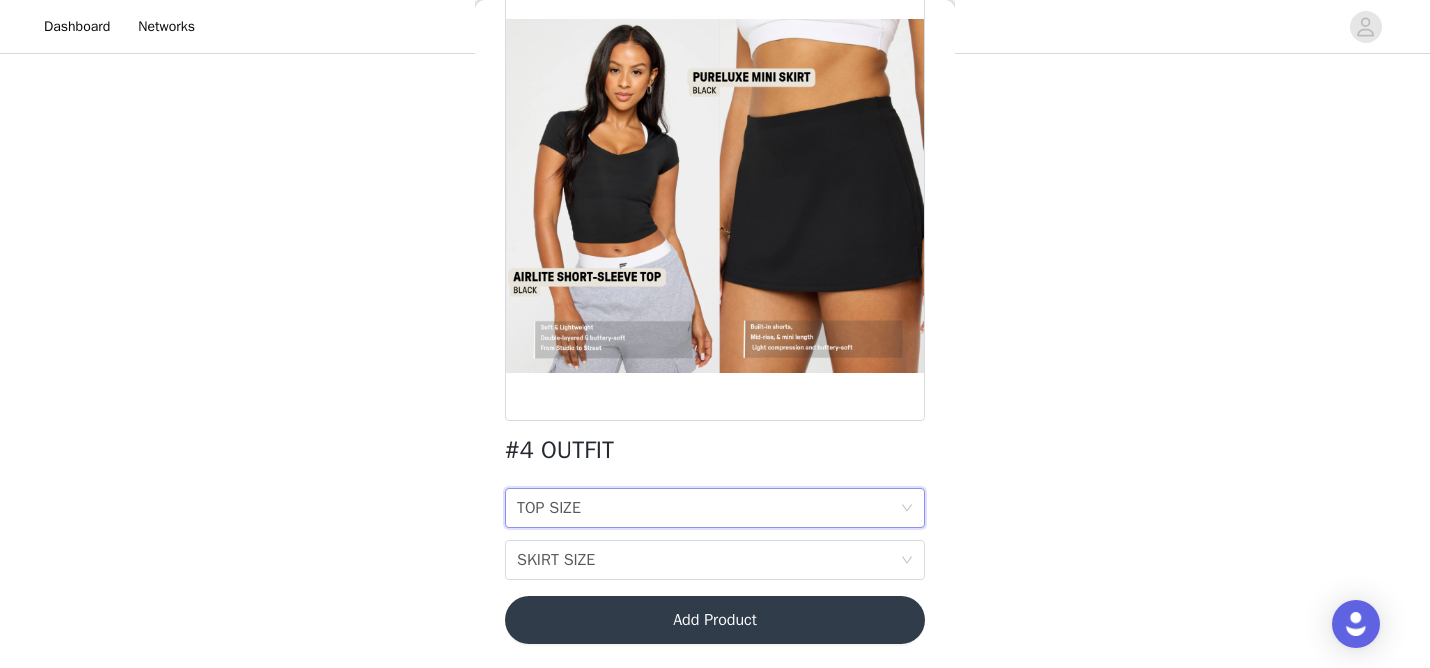 click on "TOP SIZE TOP SIZE" at bounding box center (708, 508) 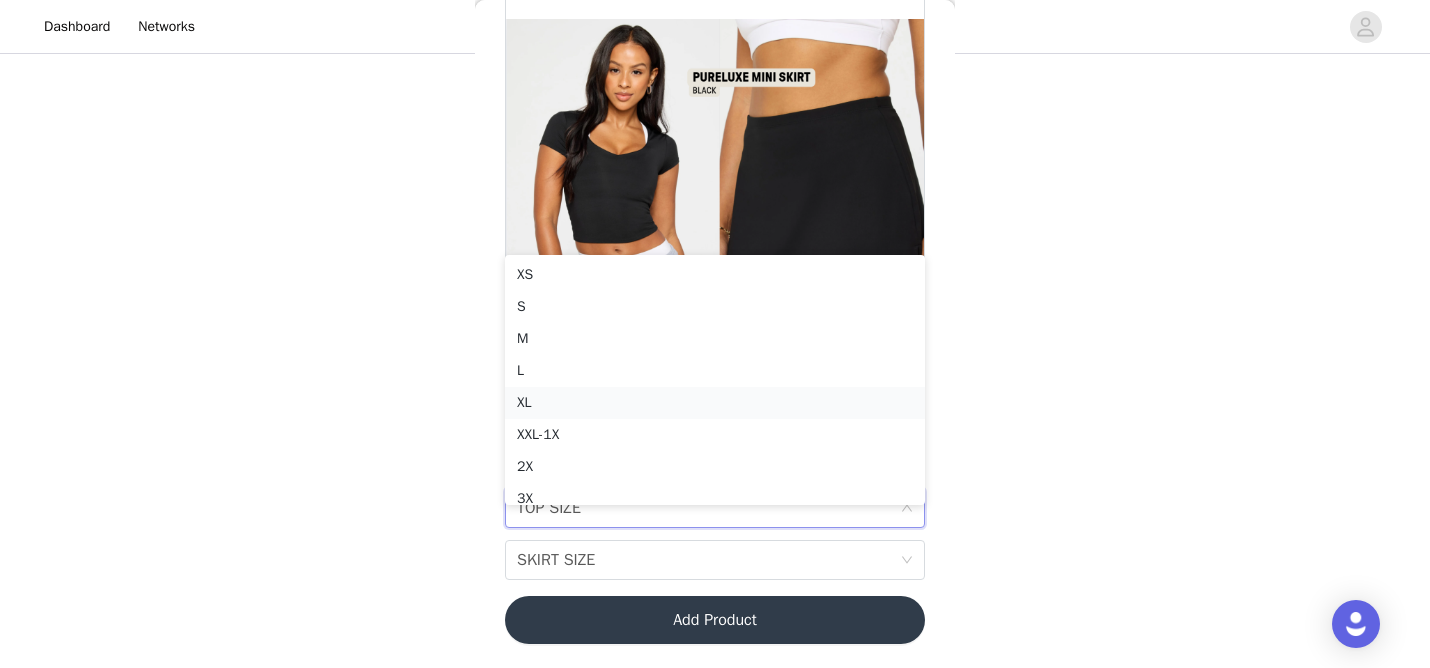 scroll, scrollTop: 10, scrollLeft: 0, axis: vertical 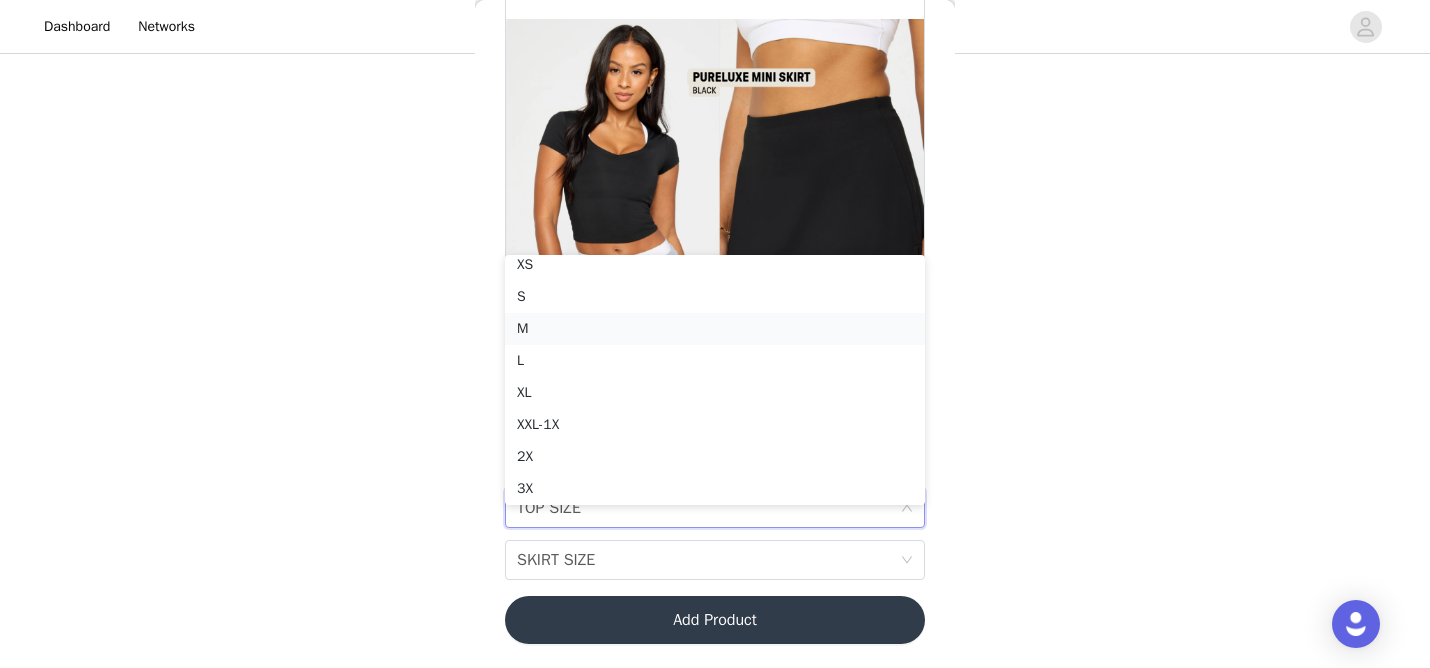 click on "M" at bounding box center [715, 329] 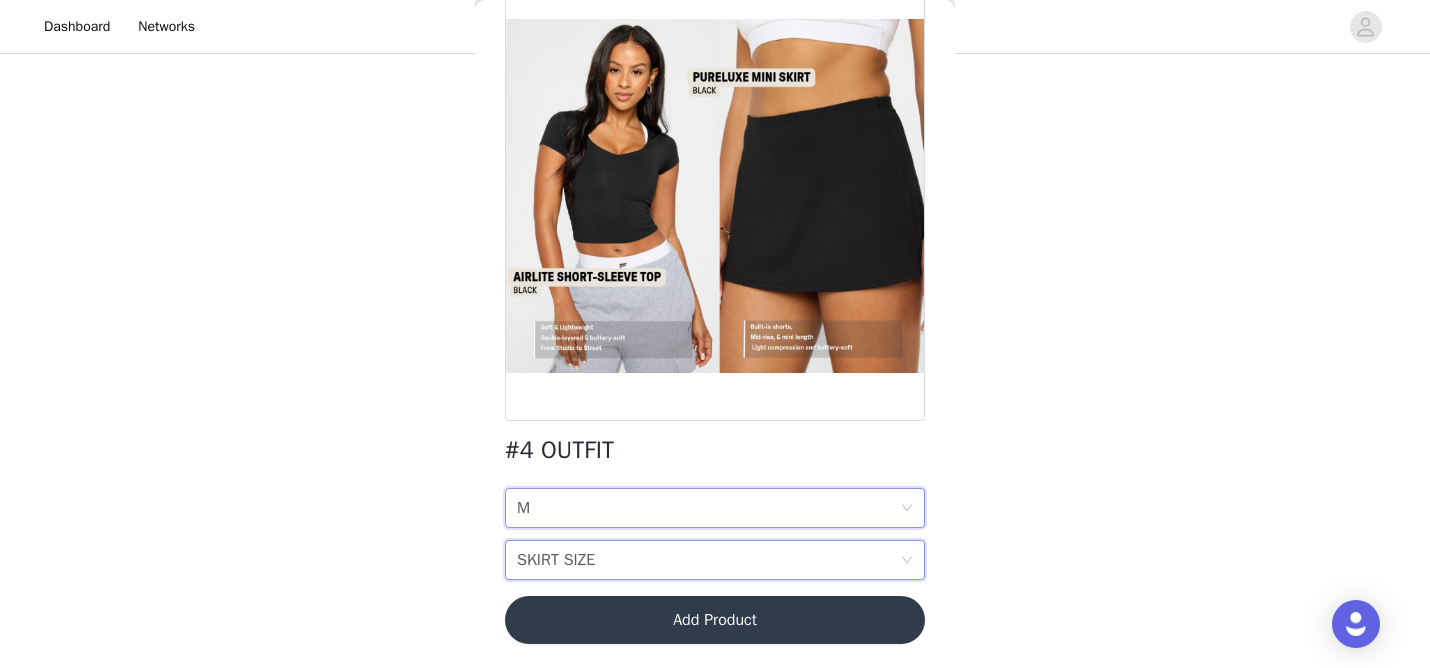 click on "SKIRT SIZE SKIRT SIZE" at bounding box center (708, 560) 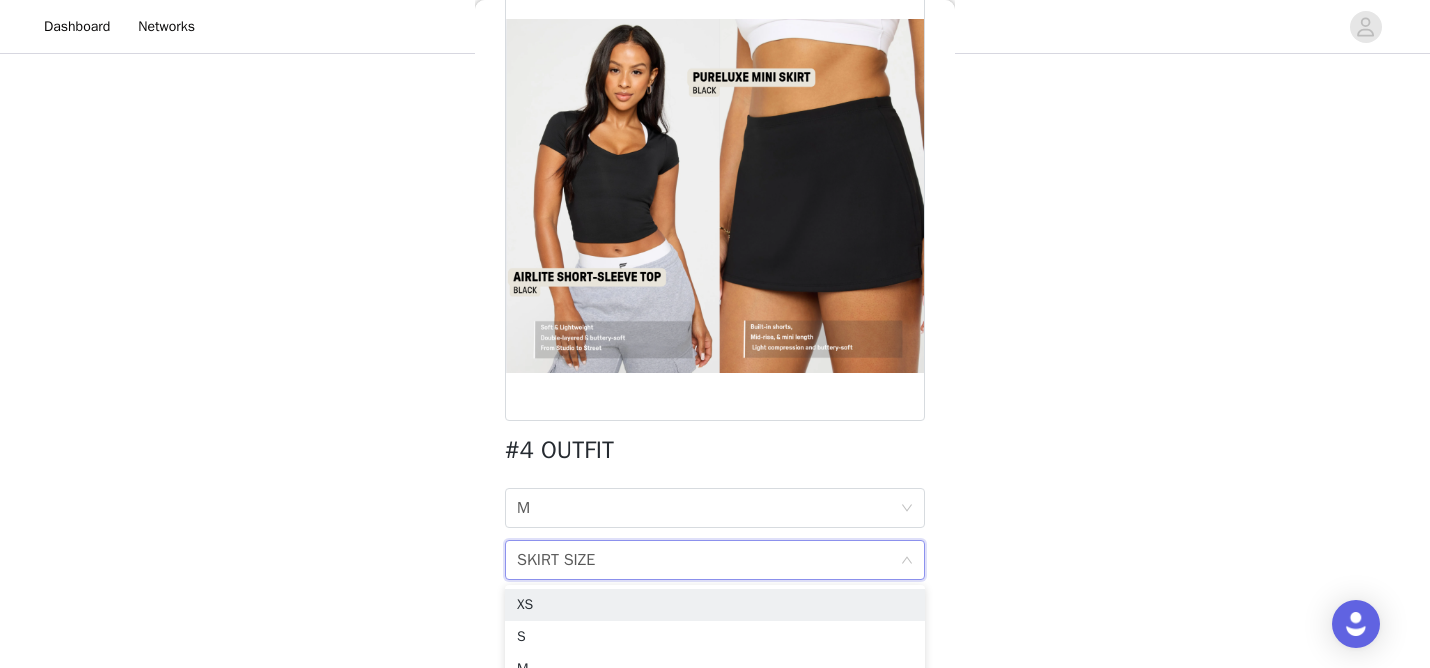scroll, scrollTop: 159, scrollLeft: 0, axis: vertical 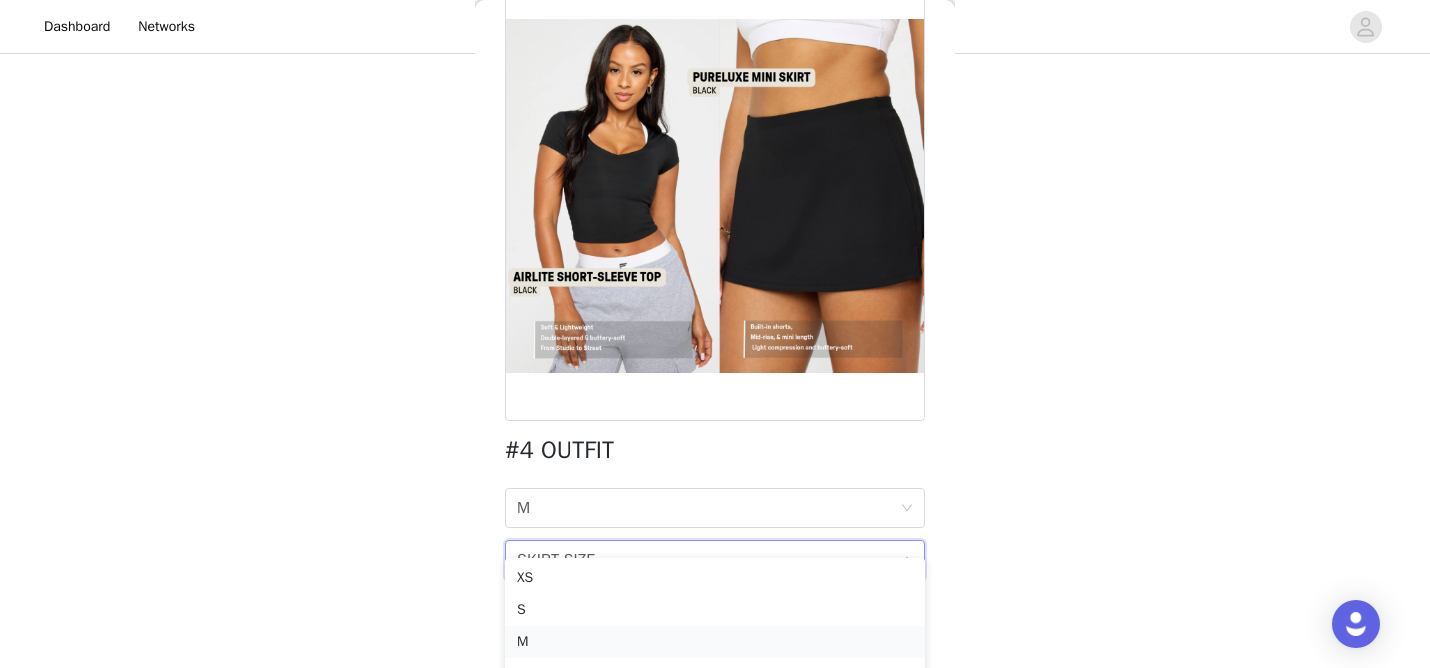 click on "M" at bounding box center (715, 642) 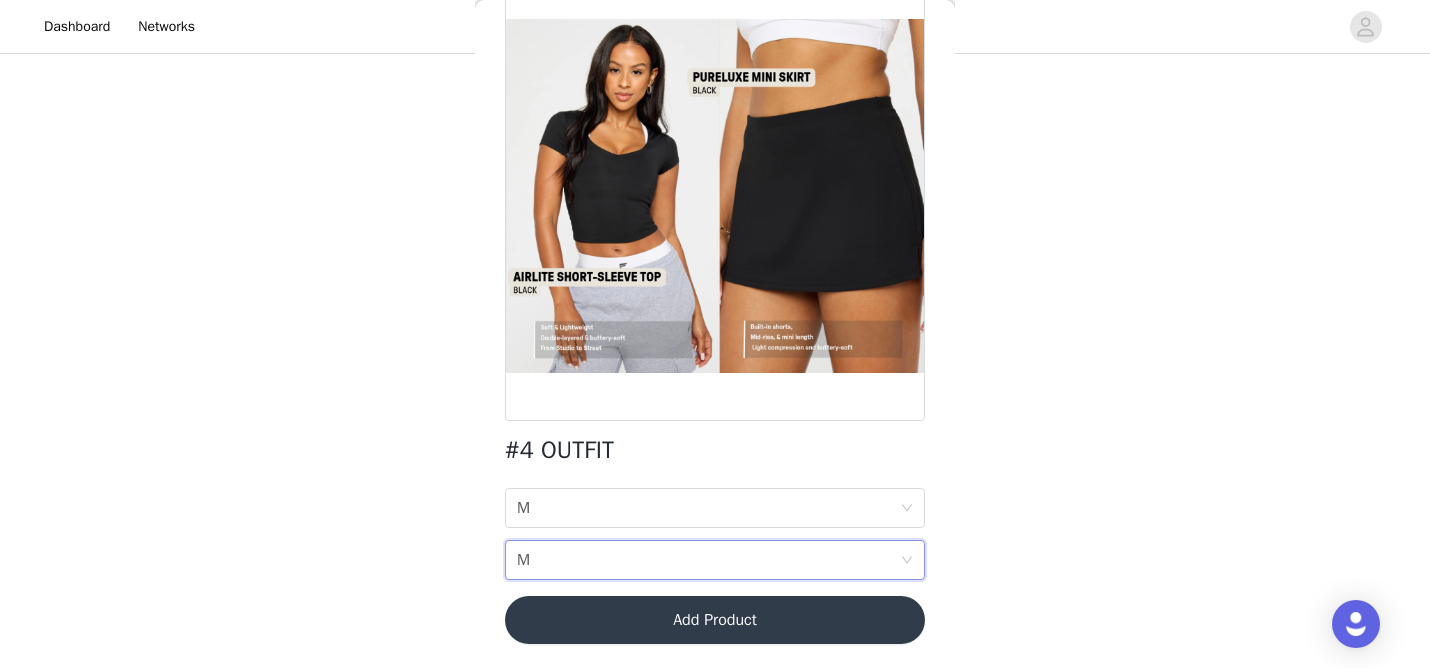 scroll, scrollTop: 132, scrollLeft: 0, axis: vertical 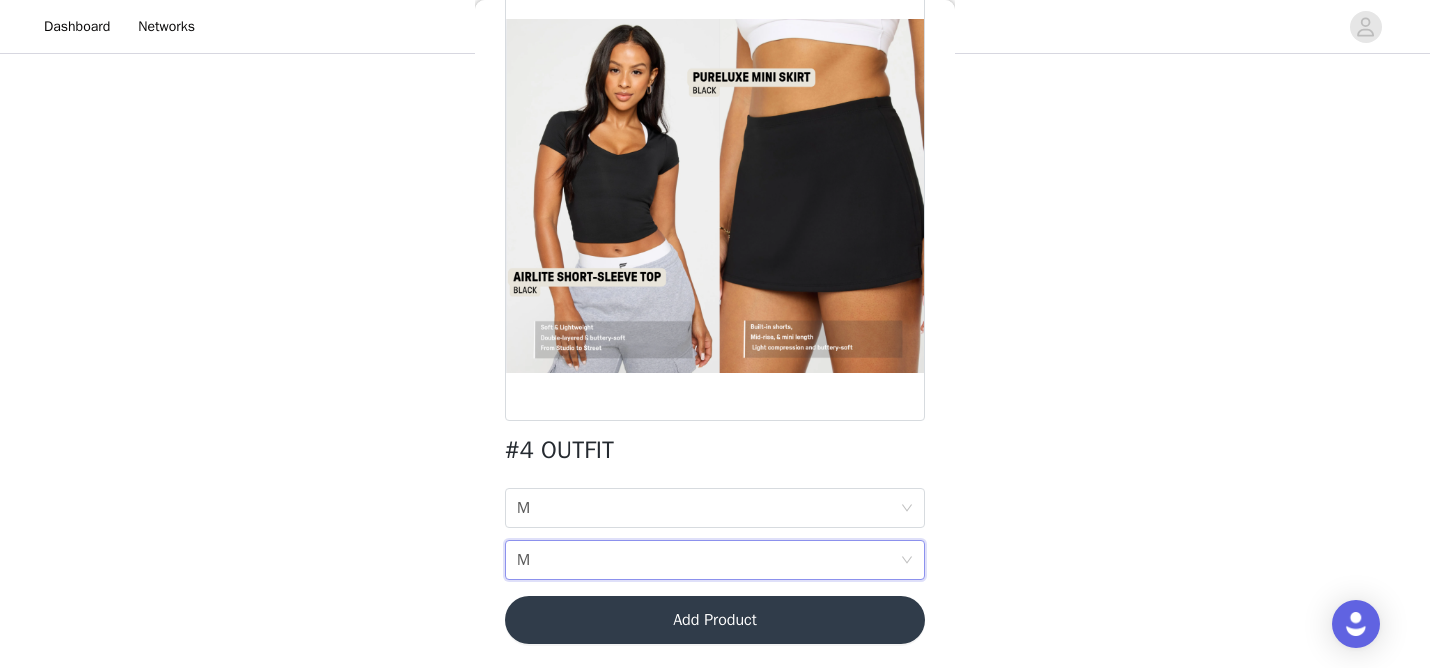 click on "Add Product" at bounding box center (715, 620) 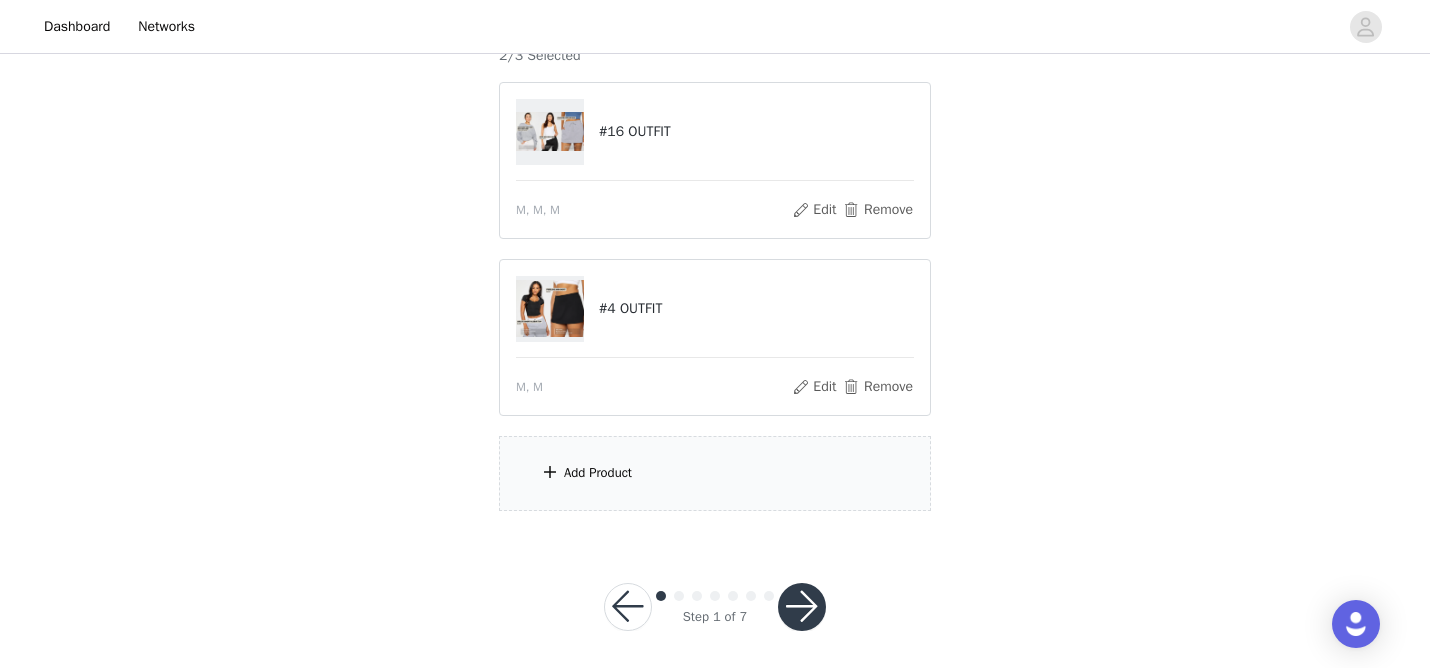 scroll, scrollTop: 309, scrollLeft: 0, axis: vertical 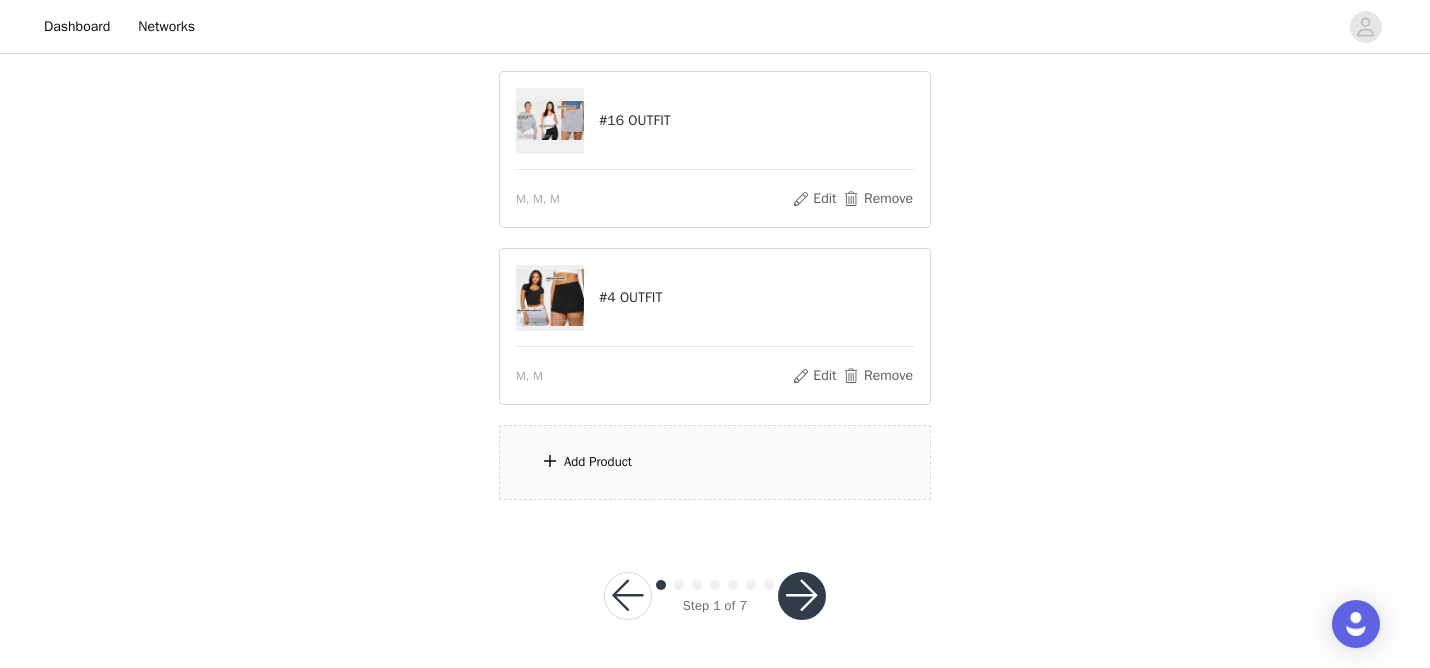click at bounding box center [802, 596] 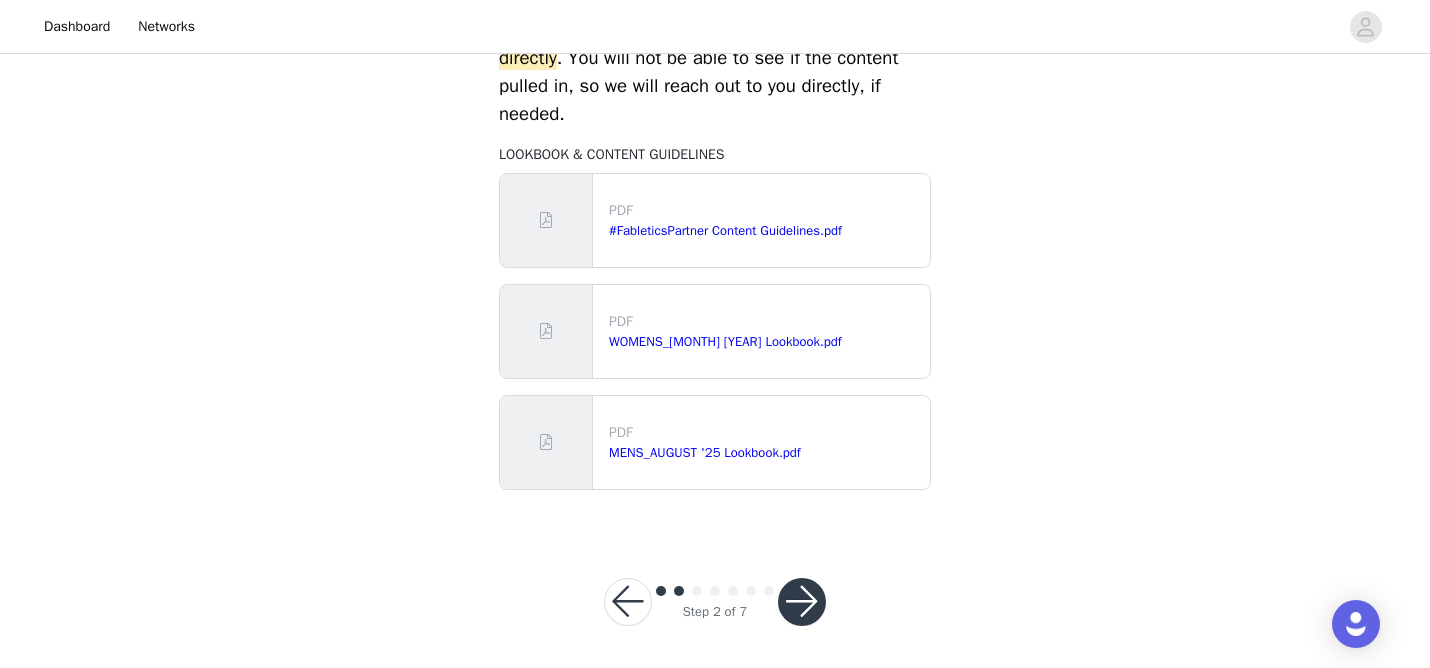scroll, scrollTop: 1033, scrollLeft: 0, axis: vertical 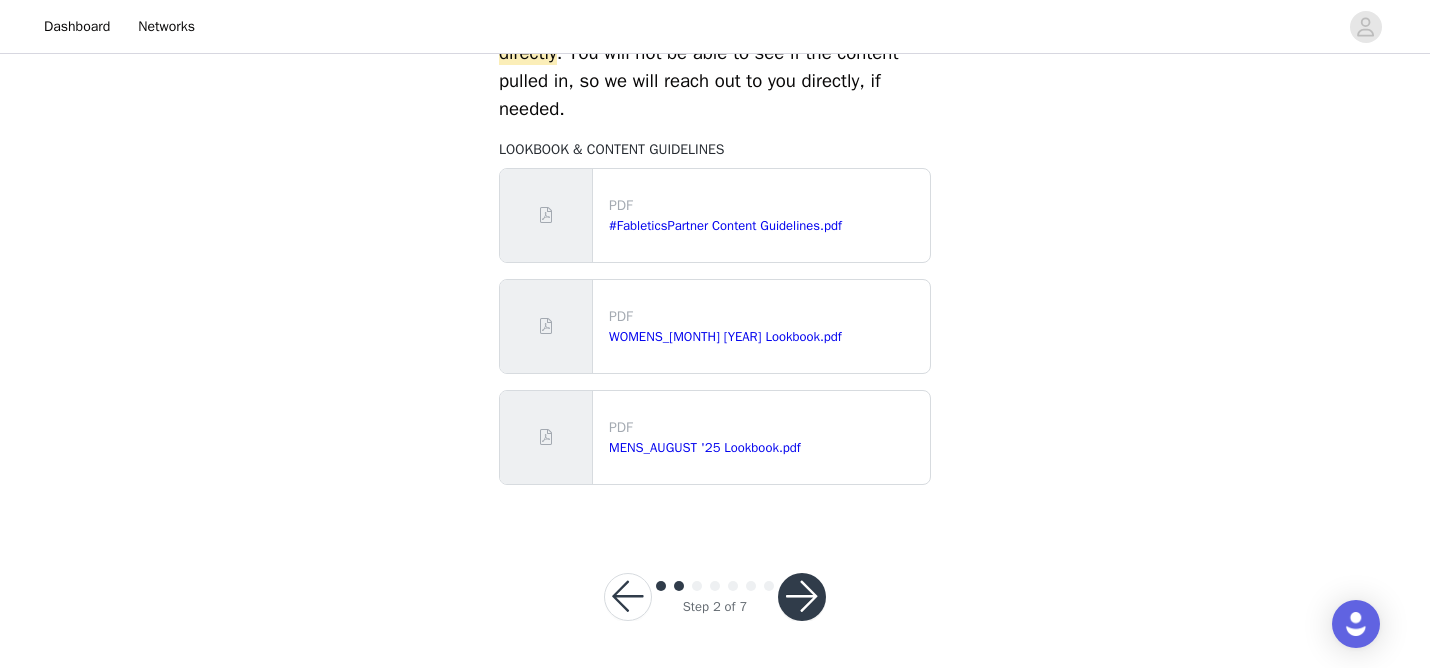 click at bounding box center [802, 597] 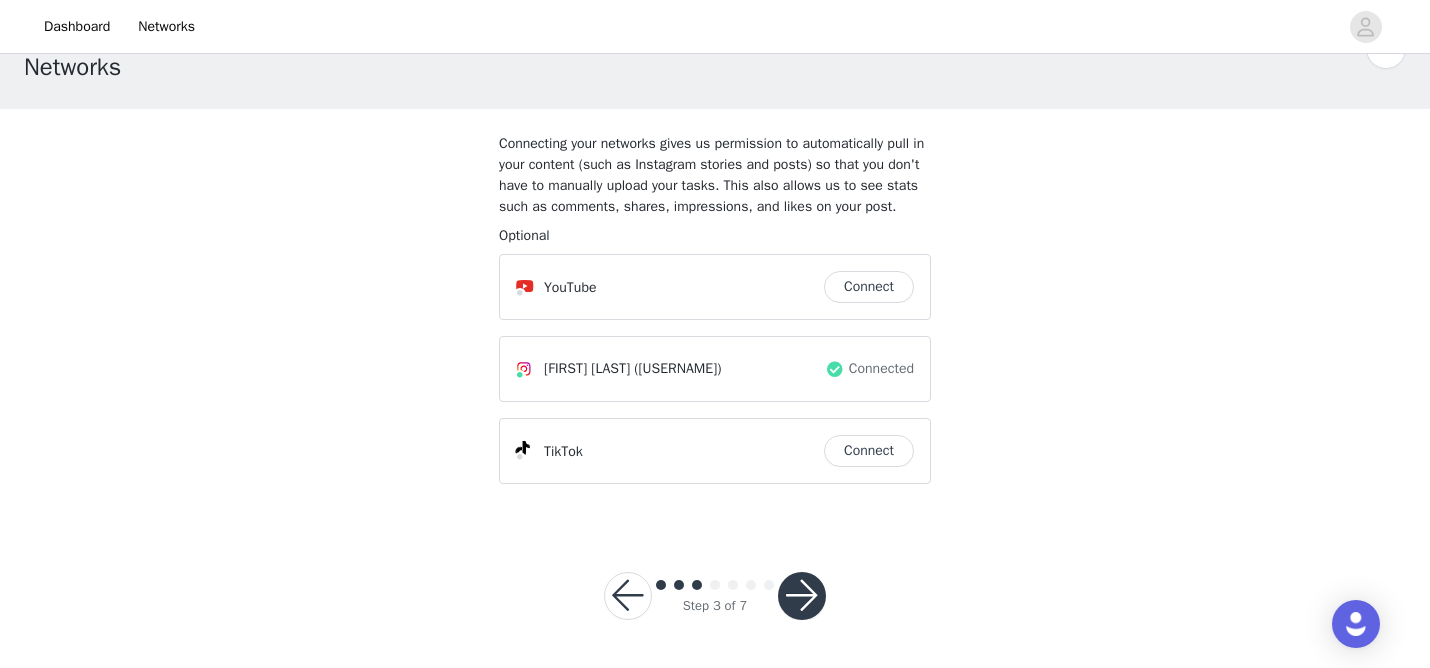 scroll, scrollTop: 73, scrollLeft: 0, axis: vertical 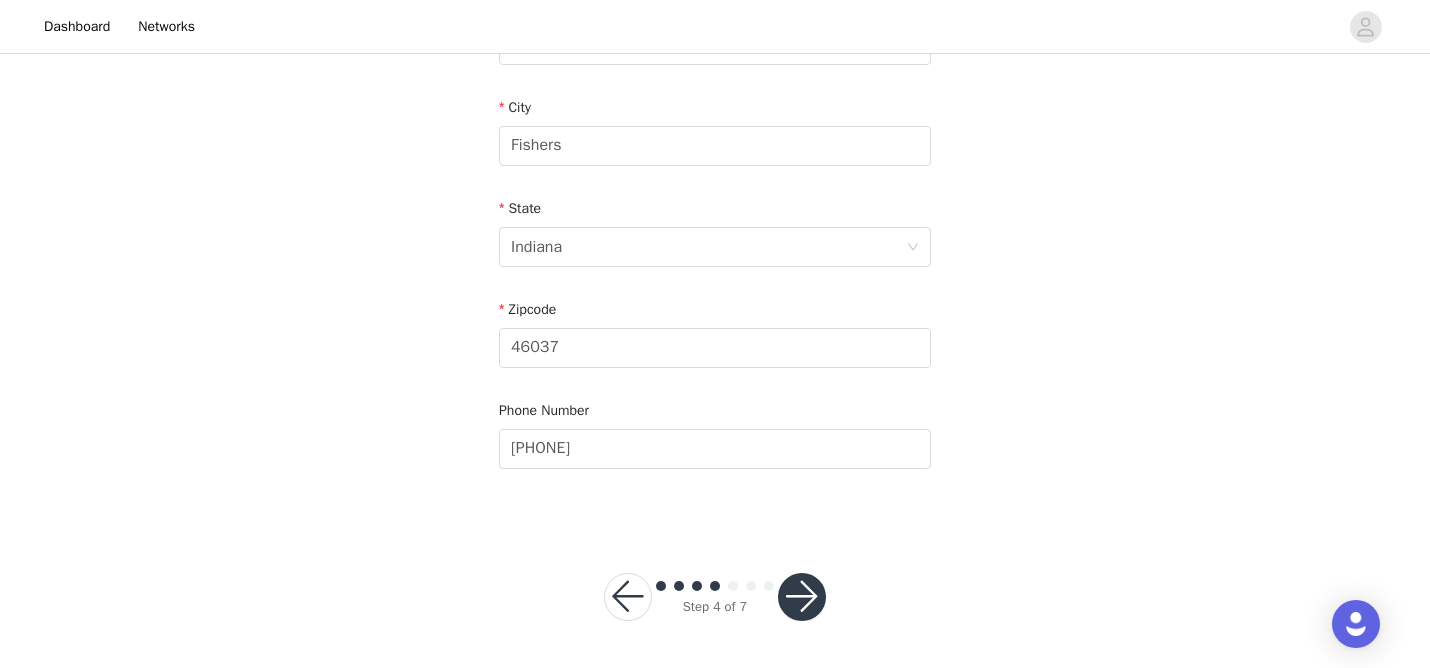 click at bounding box center [802, 597] 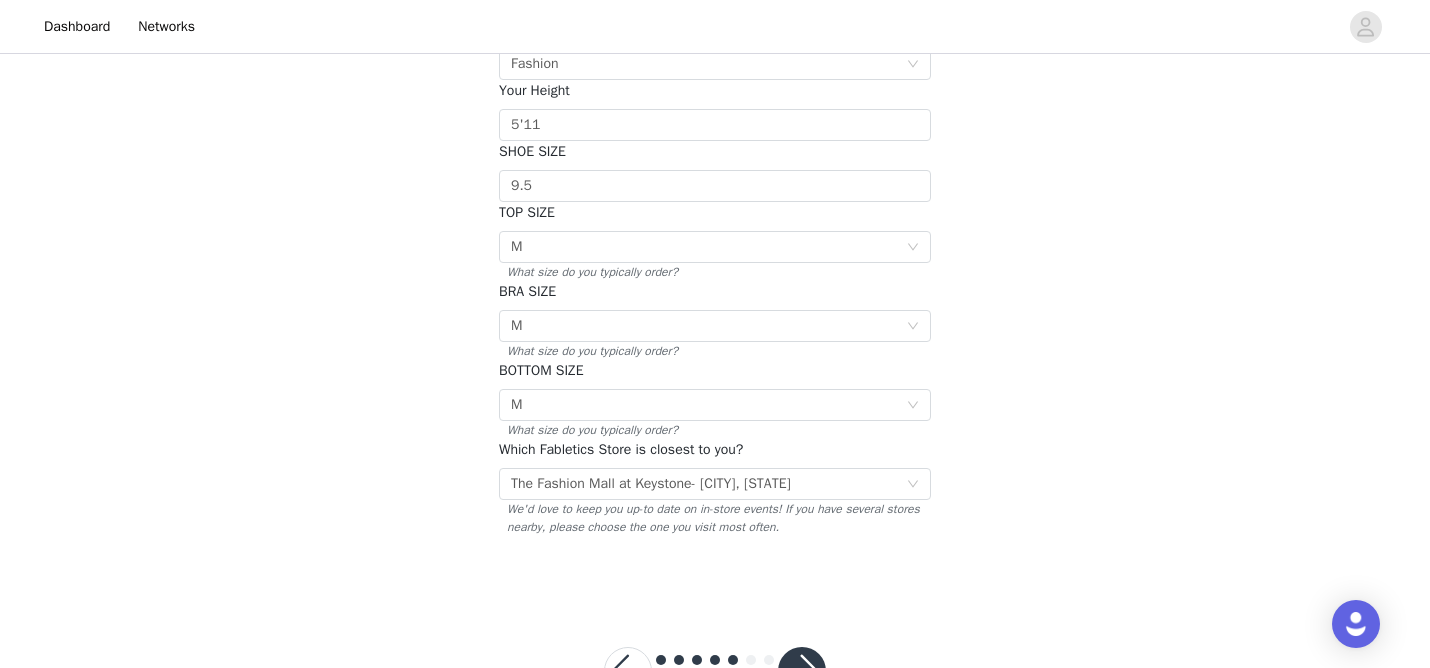 scroll, scrollTop: 408, scrollLeft: 0, axis: vertical 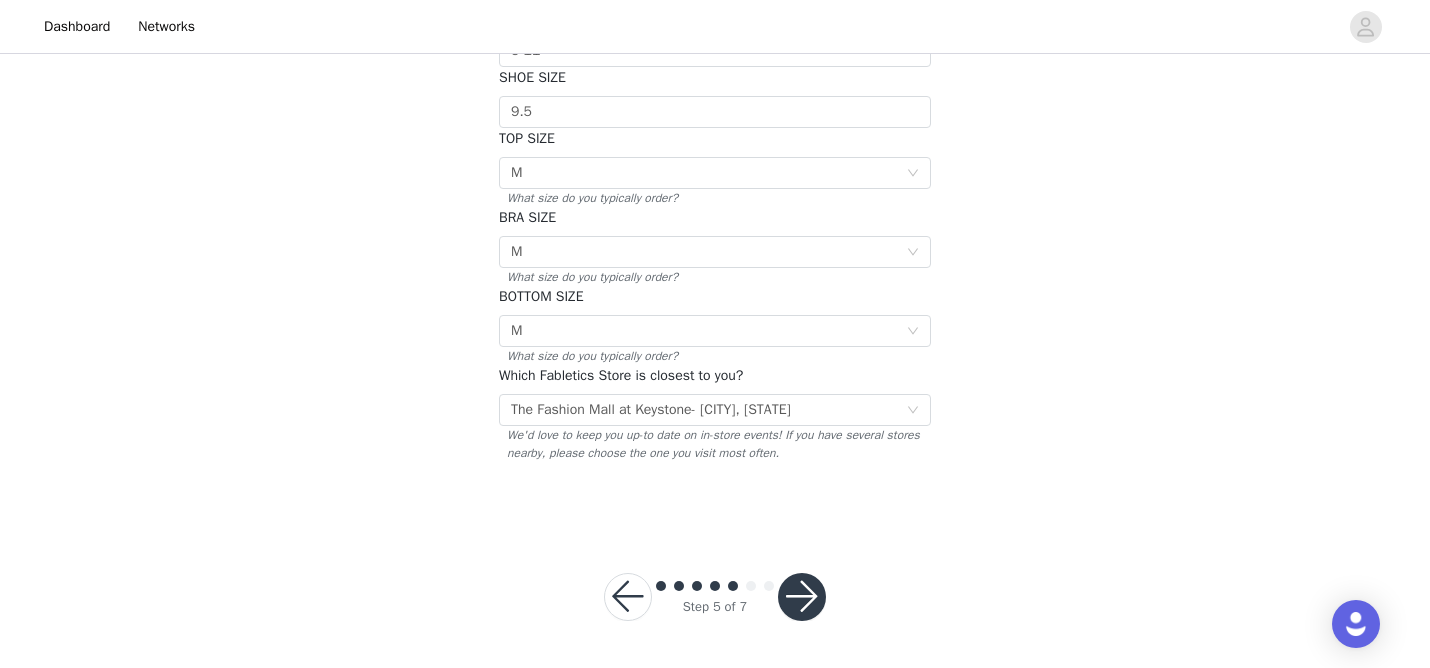 click at bounding box center [802, 597] 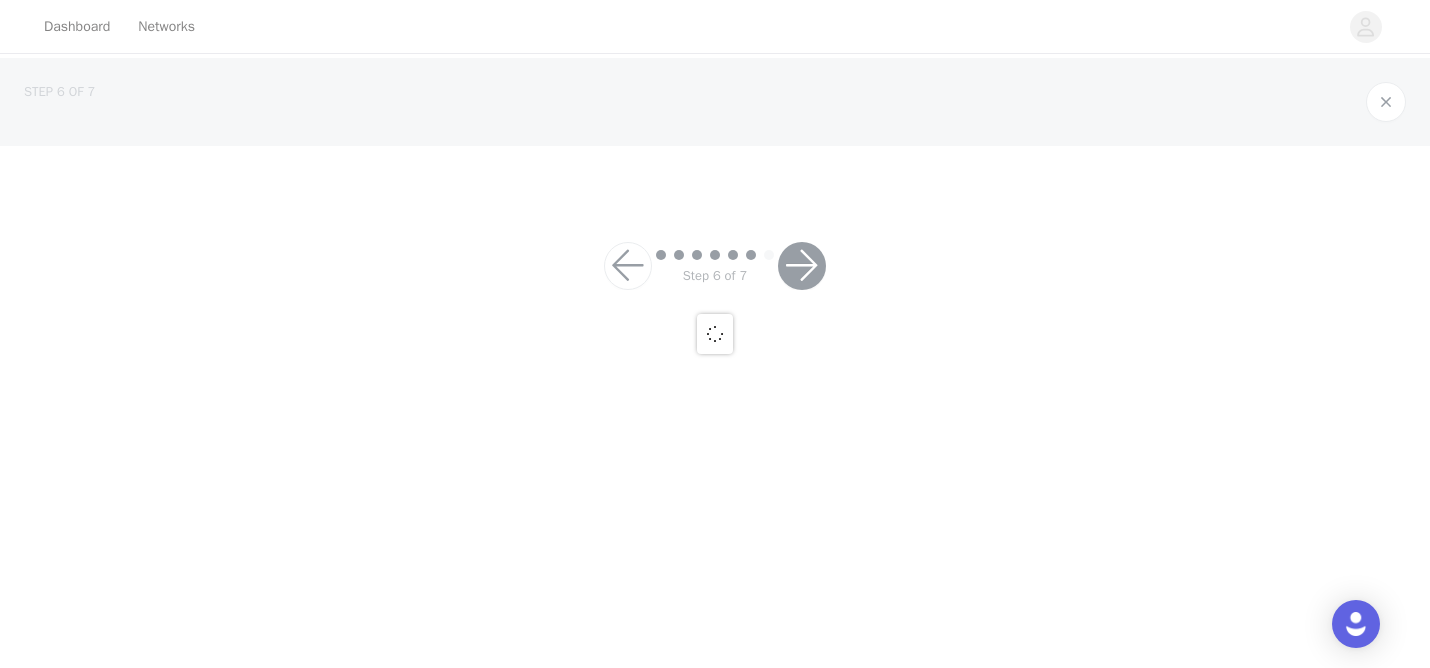 scroll, scrollTop: 0, scrollLeft: 0, axis: both 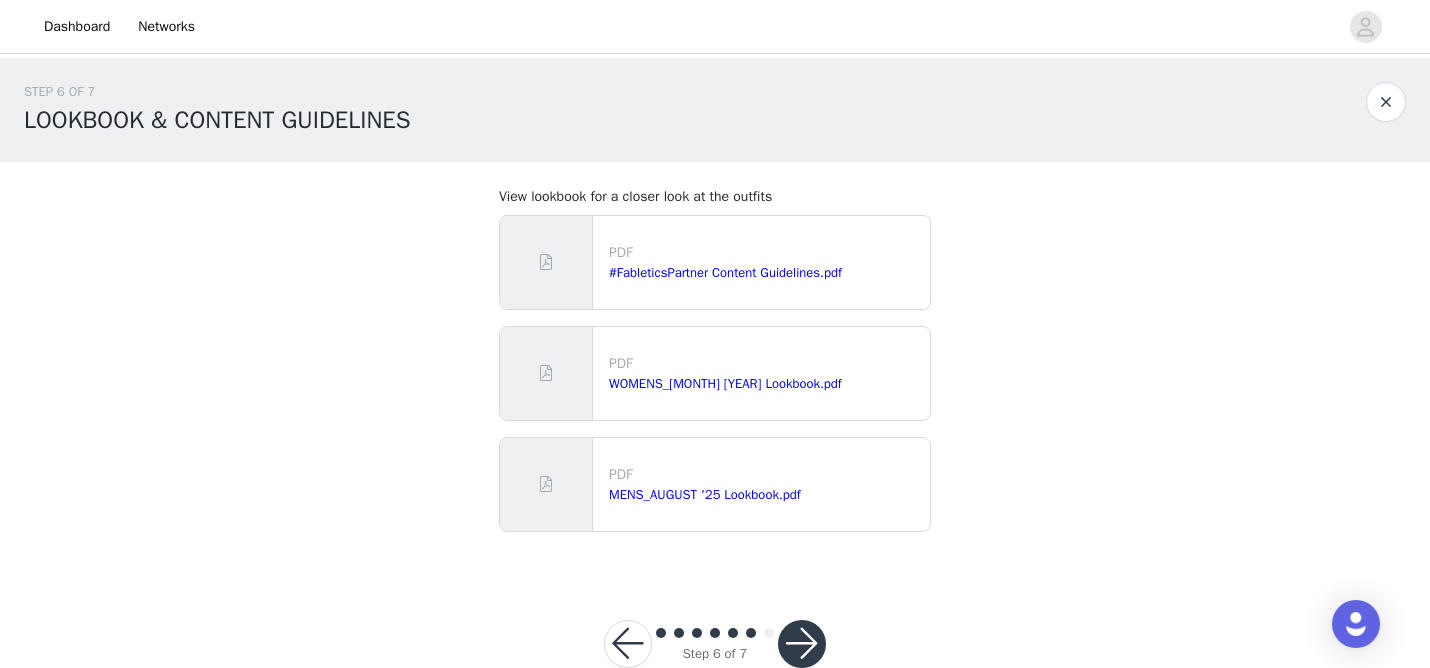 click at bounding box center [802, 644] 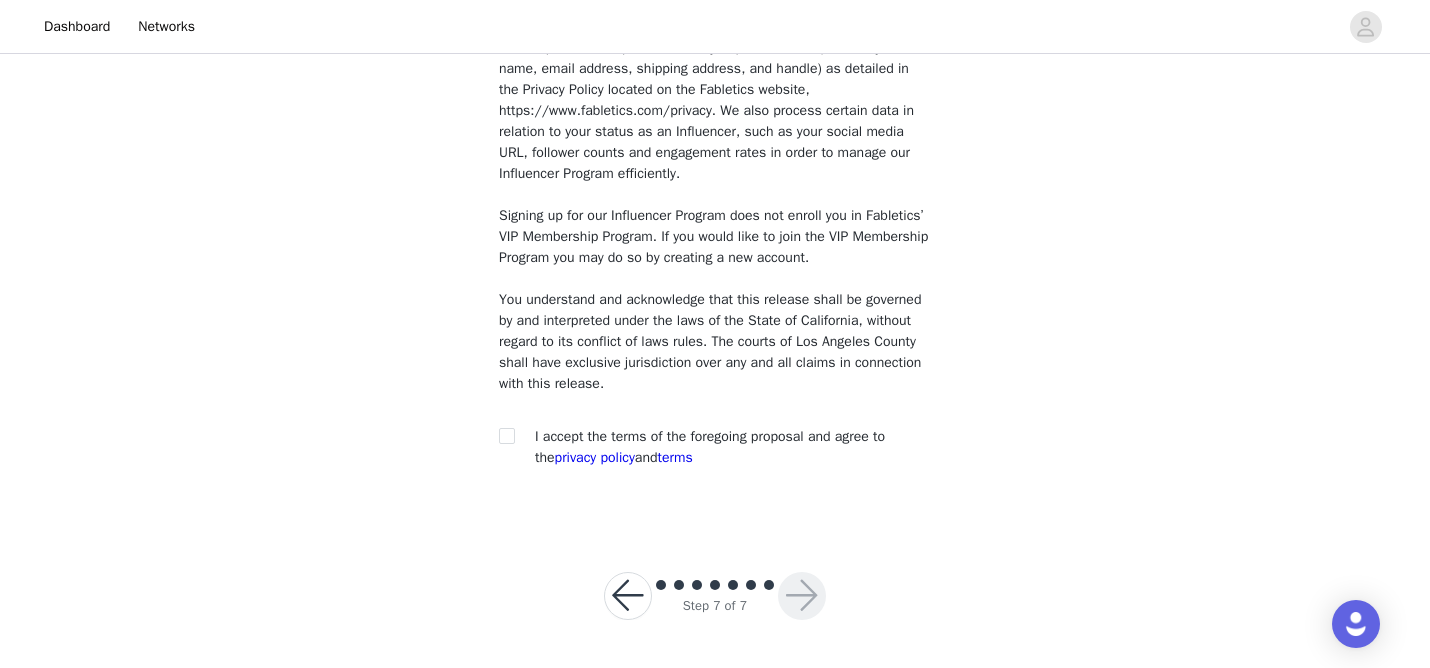 scroll, scrollTop: 1600, scrollLeft: 0, axis: vertical 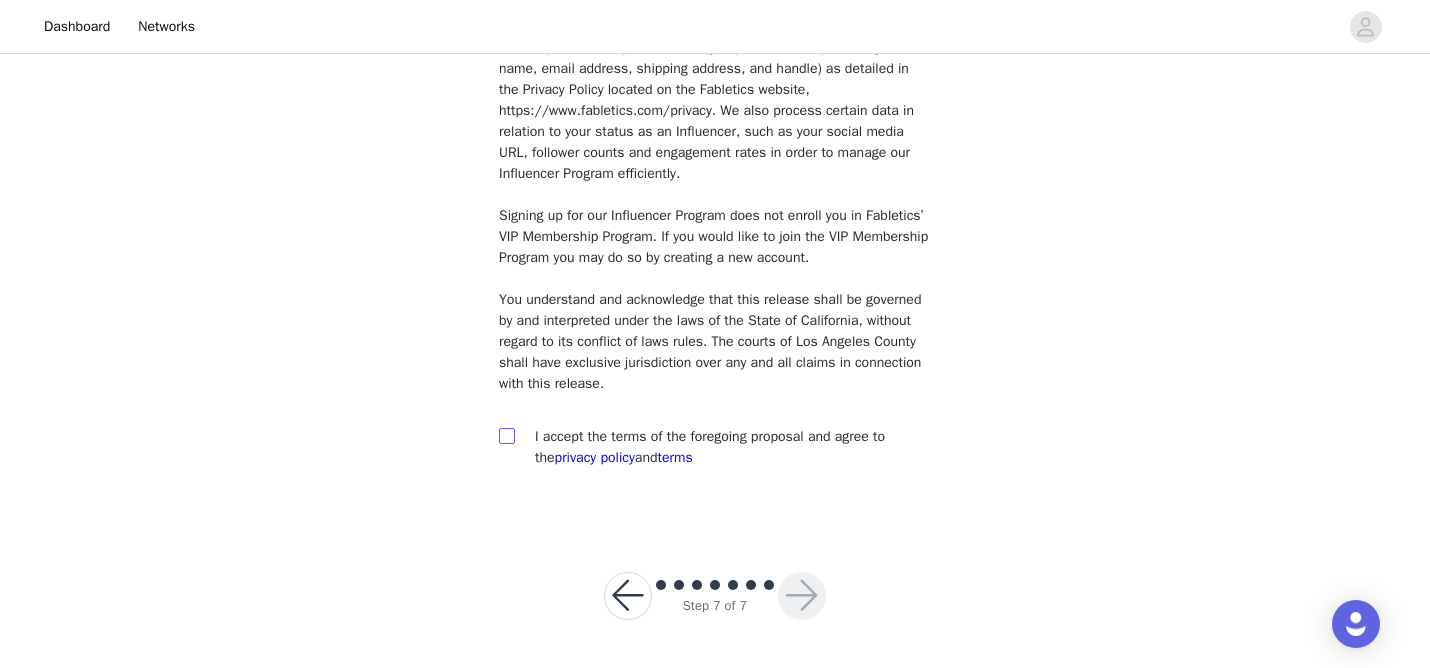 click at bounding box center (506, 435) 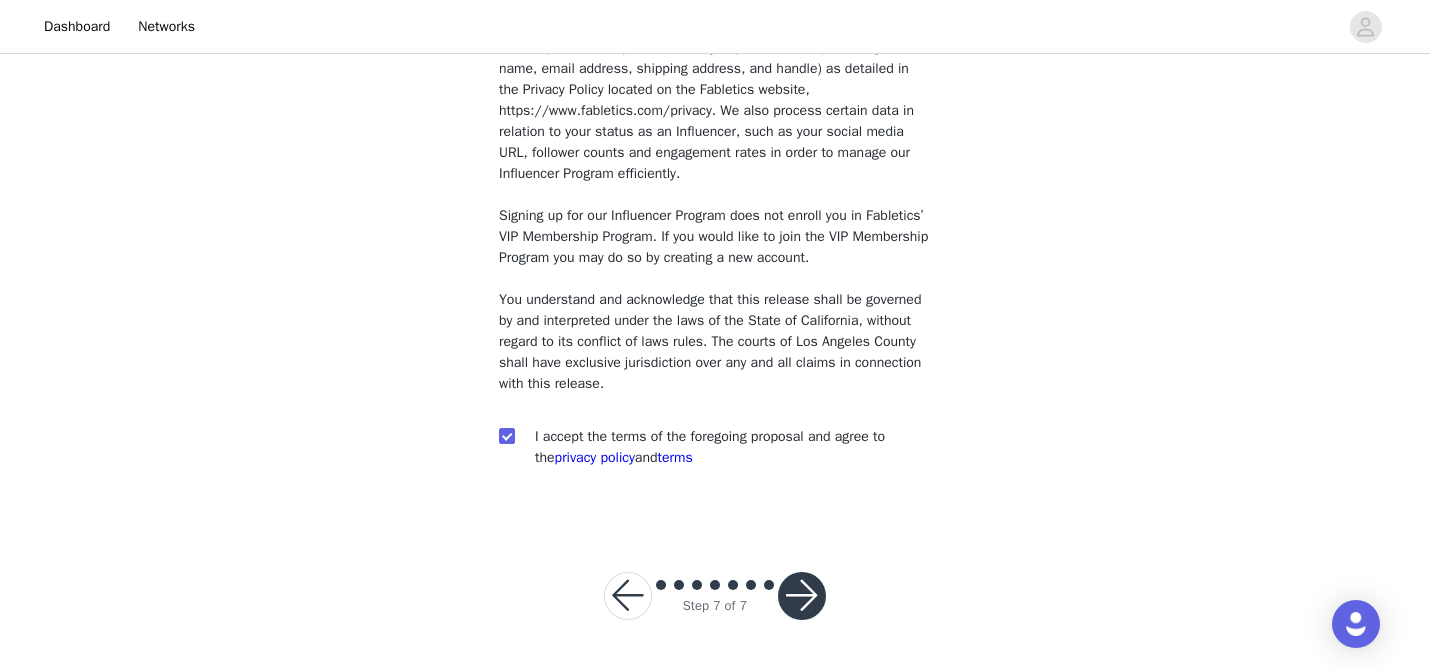 click at bounding box center (802, 596) 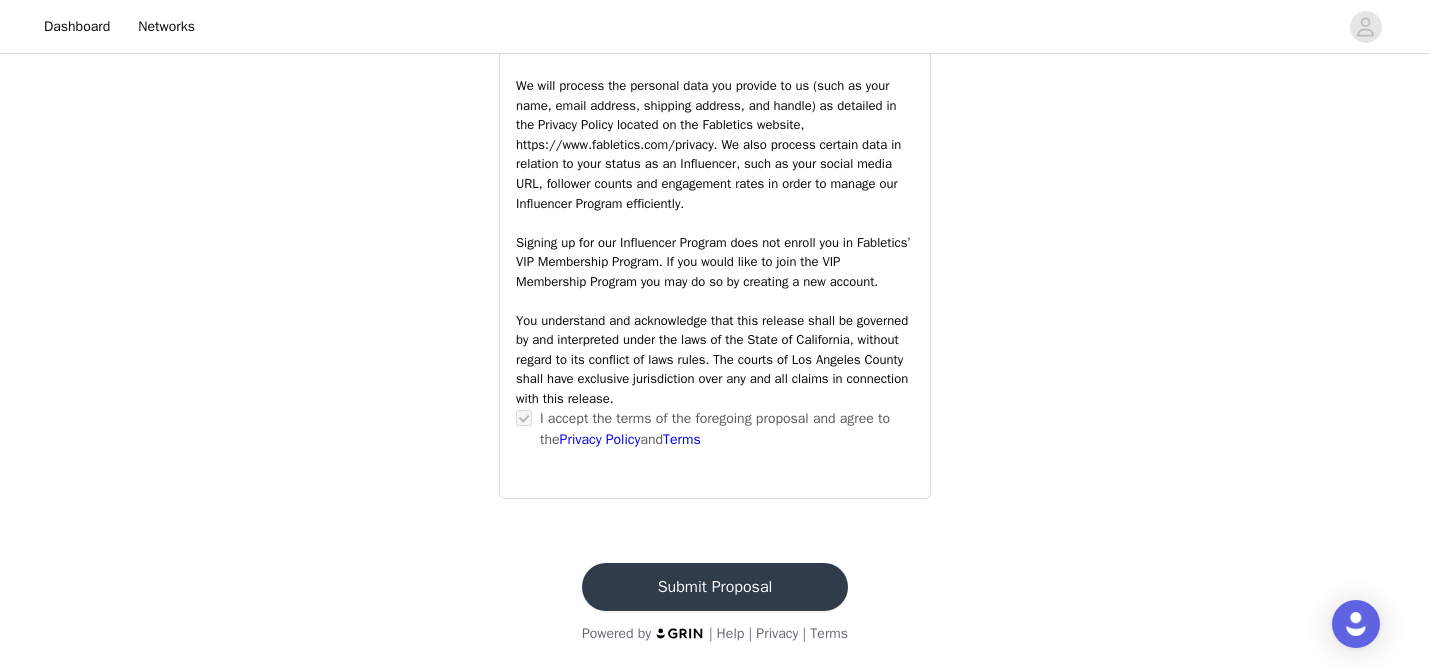 scroll, scrollTop: 2999, scrollLeft: 0, axis: vertical 